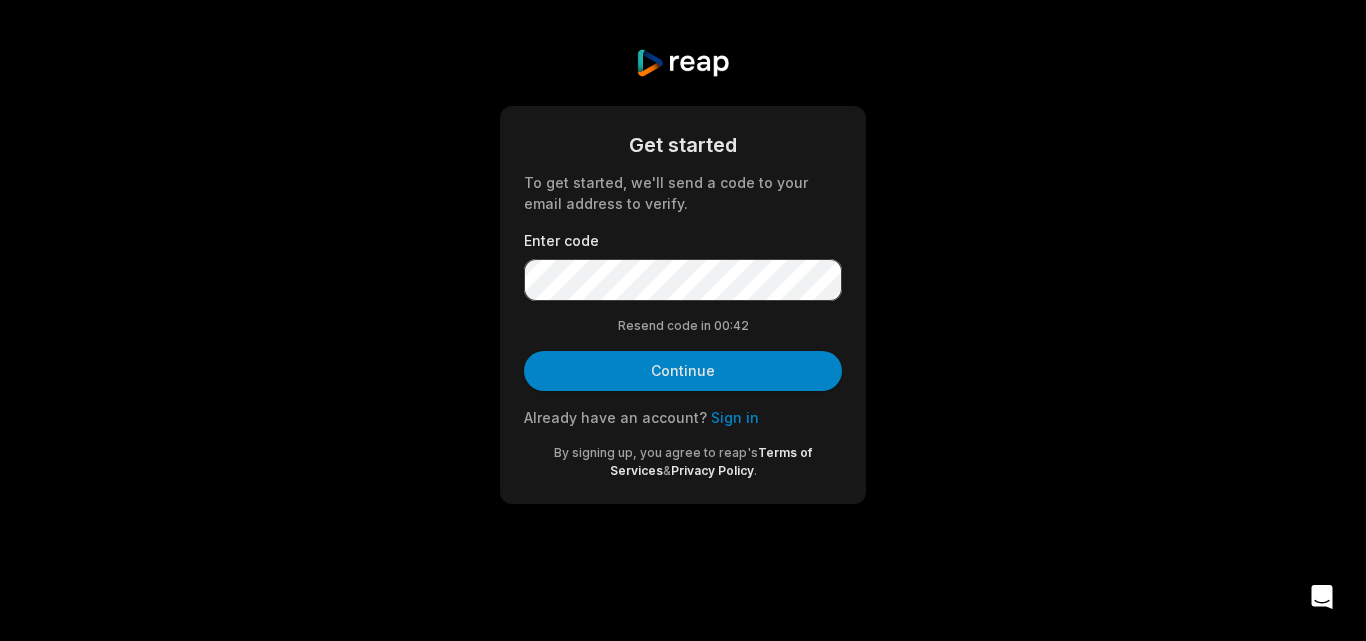 scroll, scrollTop: 0, scrollLeft: 0, axis: both 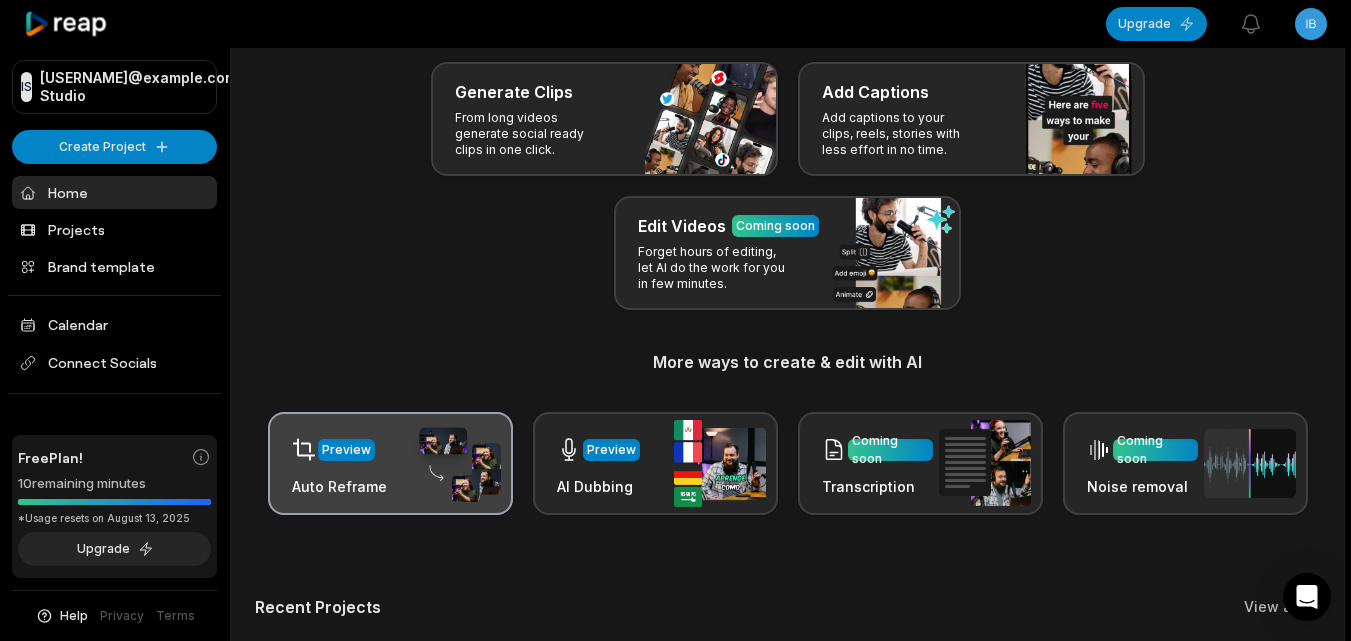 click on "Preview" at bounding box center (339, 449) 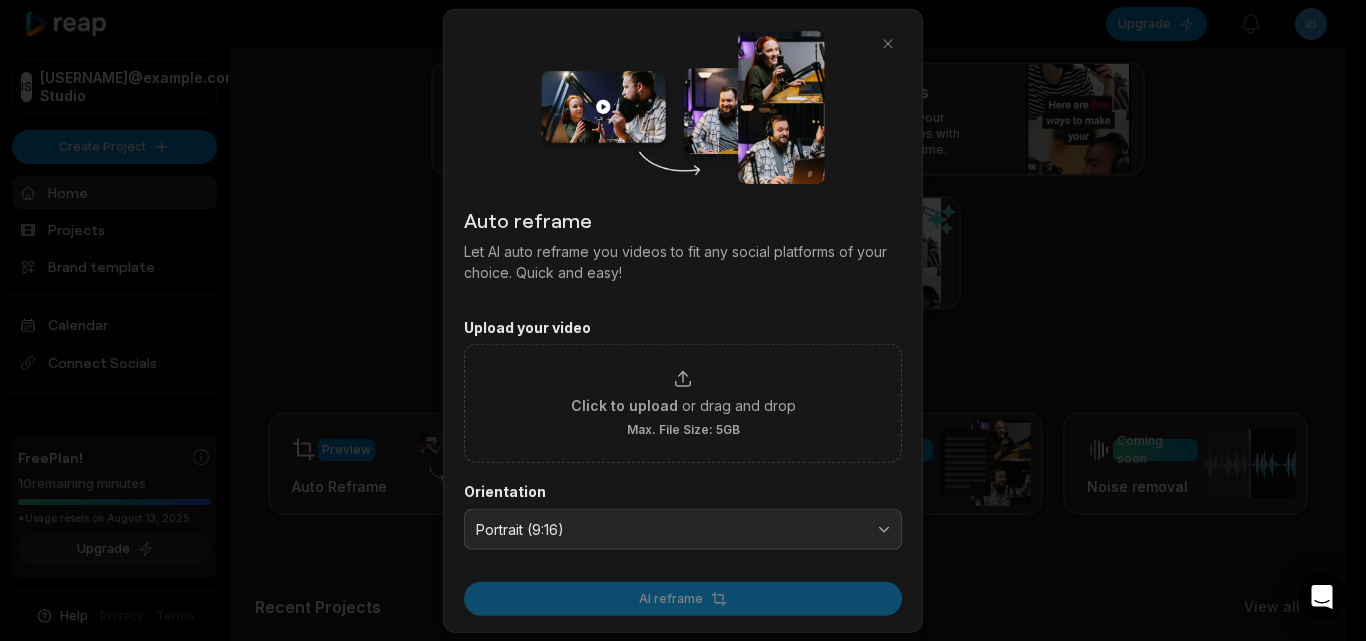click at bounding box center (683, 320) 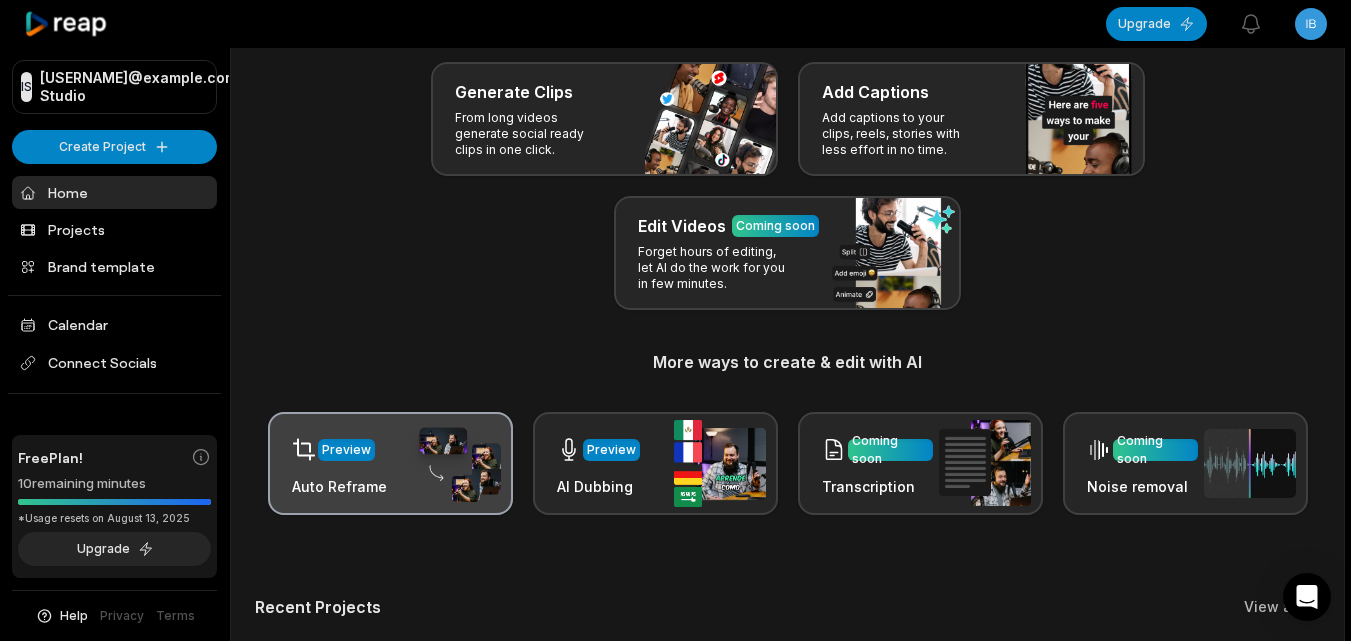 click at bounding box center [455, 464] 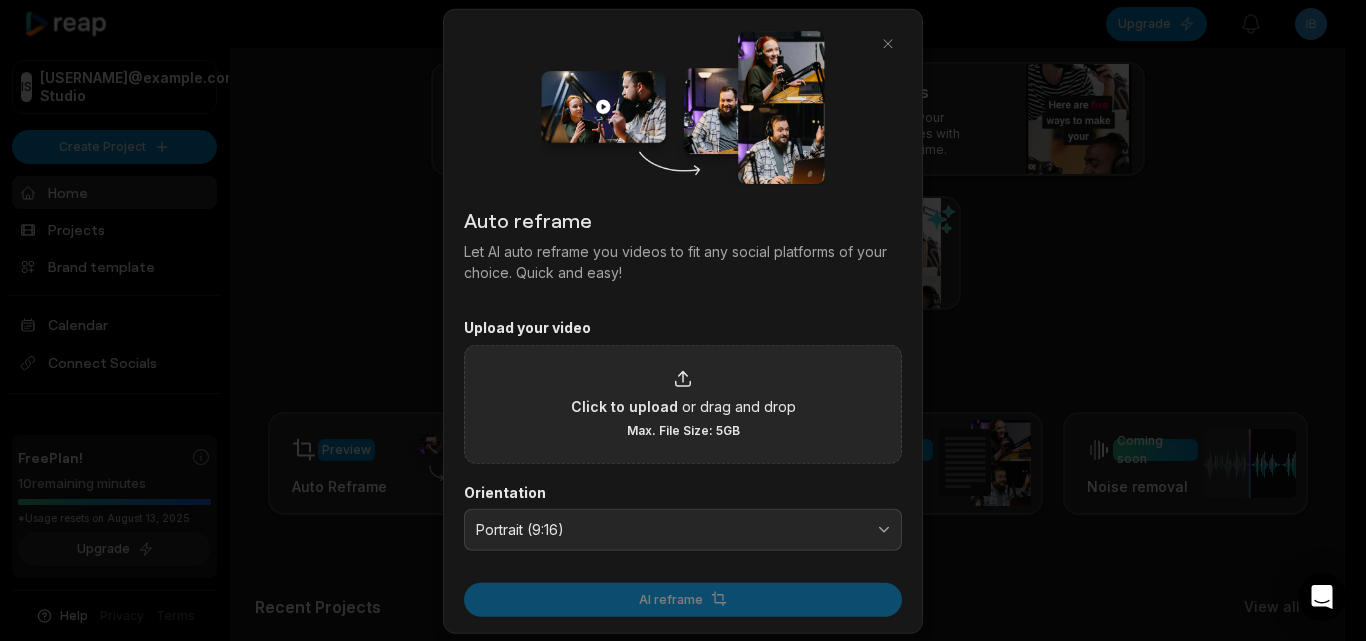 click on "Click to upload or drag and drop Max. File Size: 5GB" at bounding box center (683, 403) 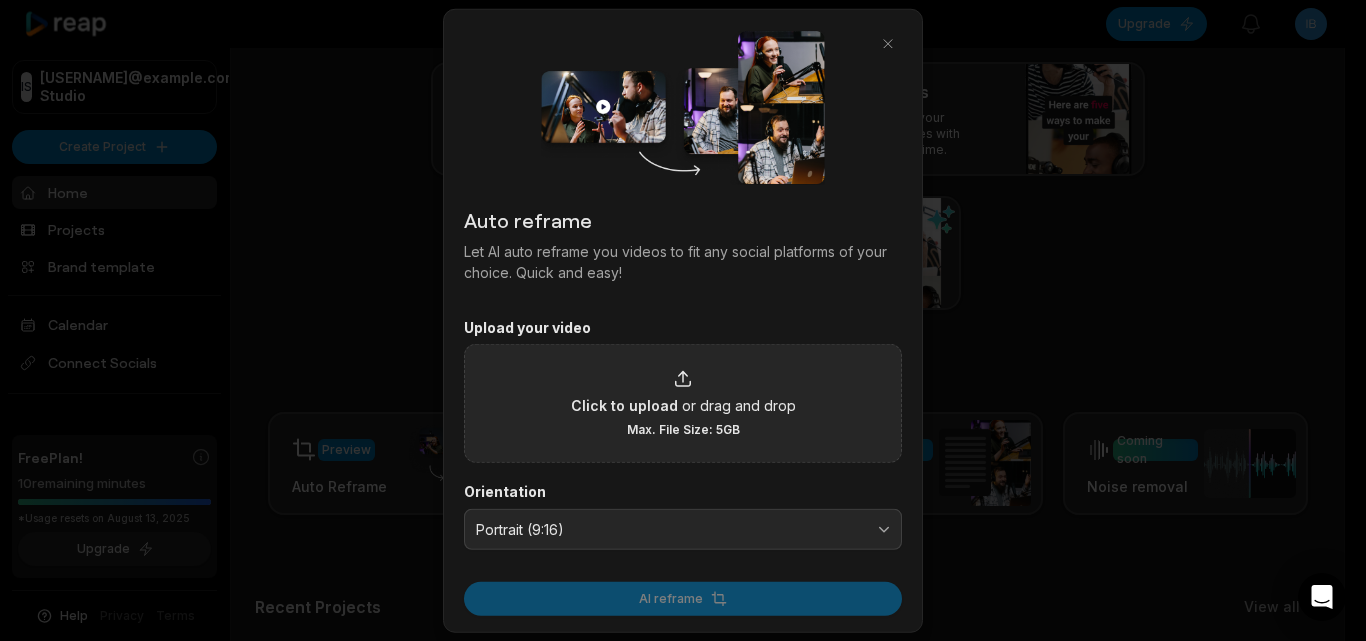 click on "Click to upload or drag and drop Max. File Size: 5GB" at bounding box center [683, 403] 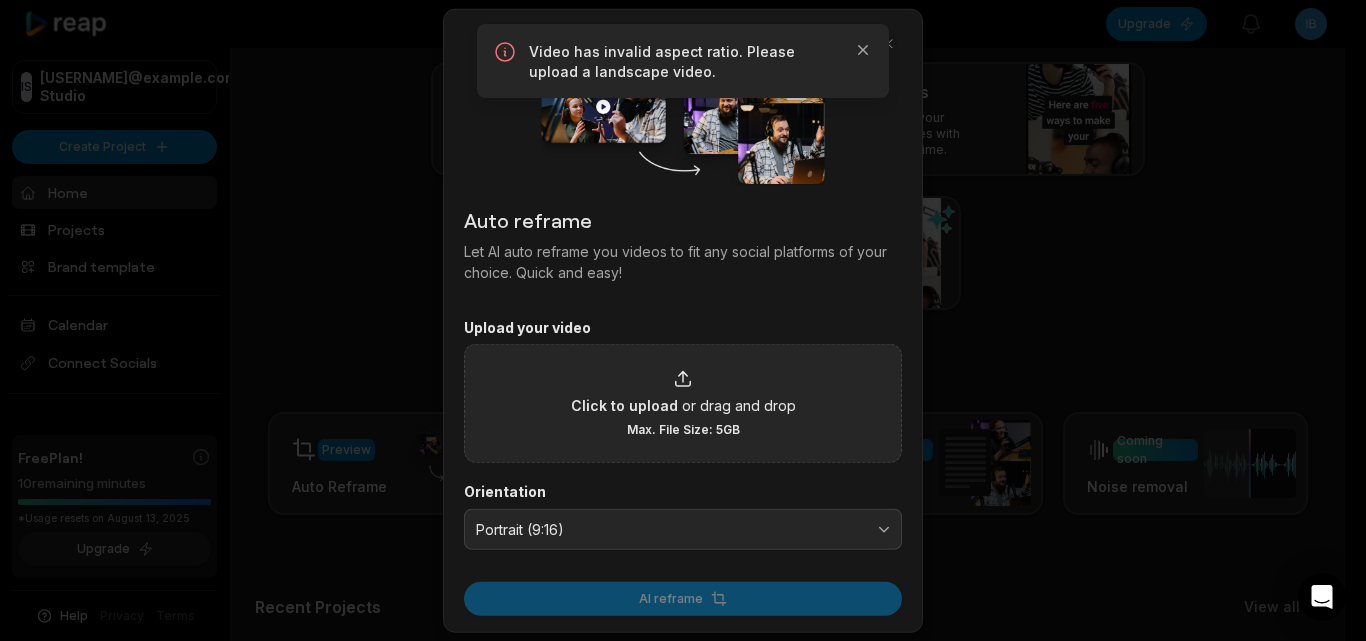 click at bounding box center (683, 320) 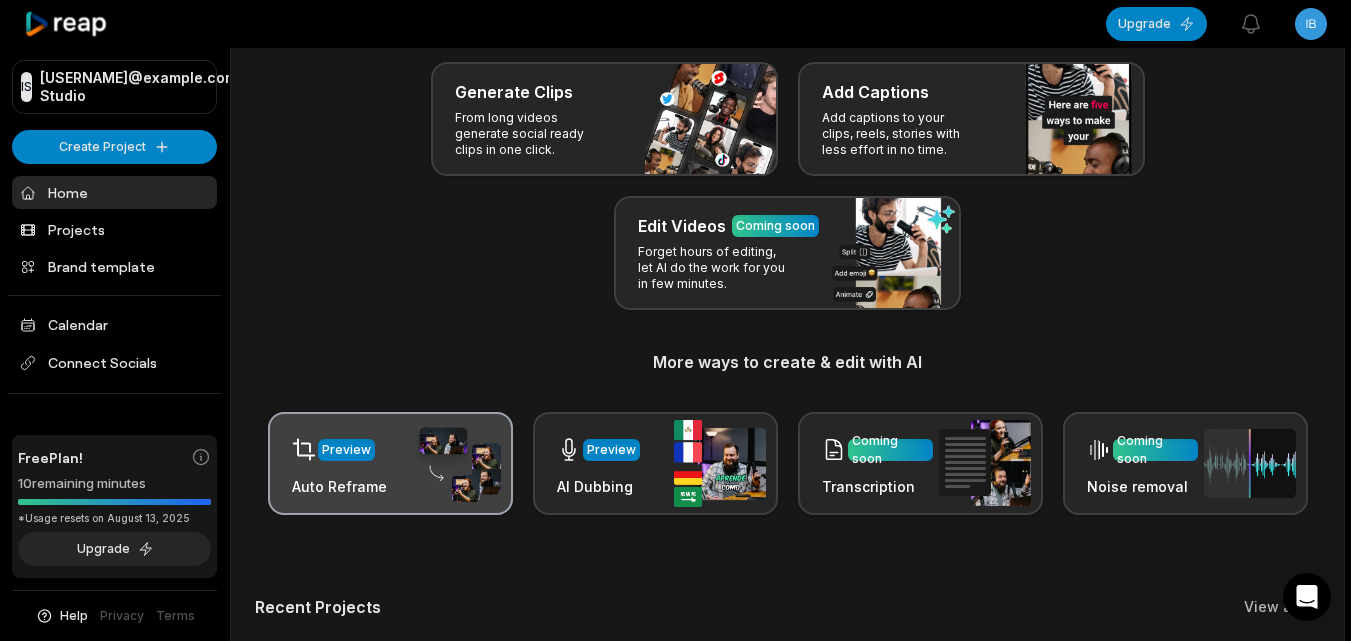 click at bounding box center [455, 464] 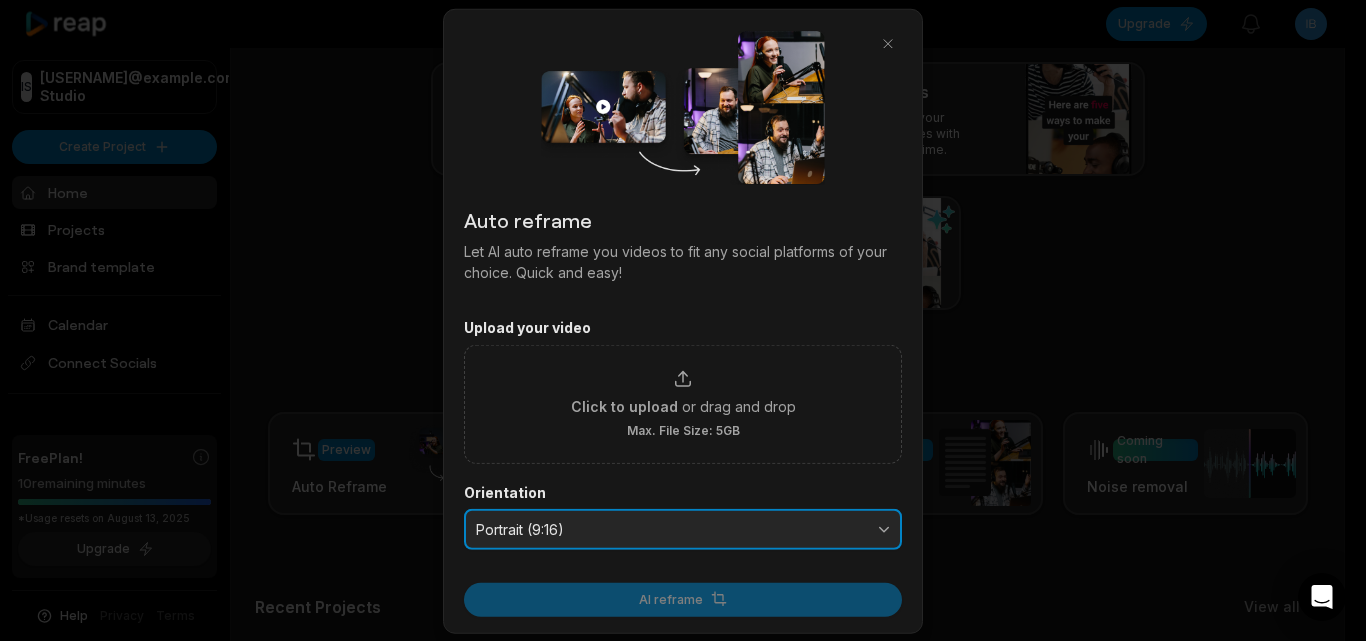 click on "Portrait (9:16)" at bounding box center [669, 529] 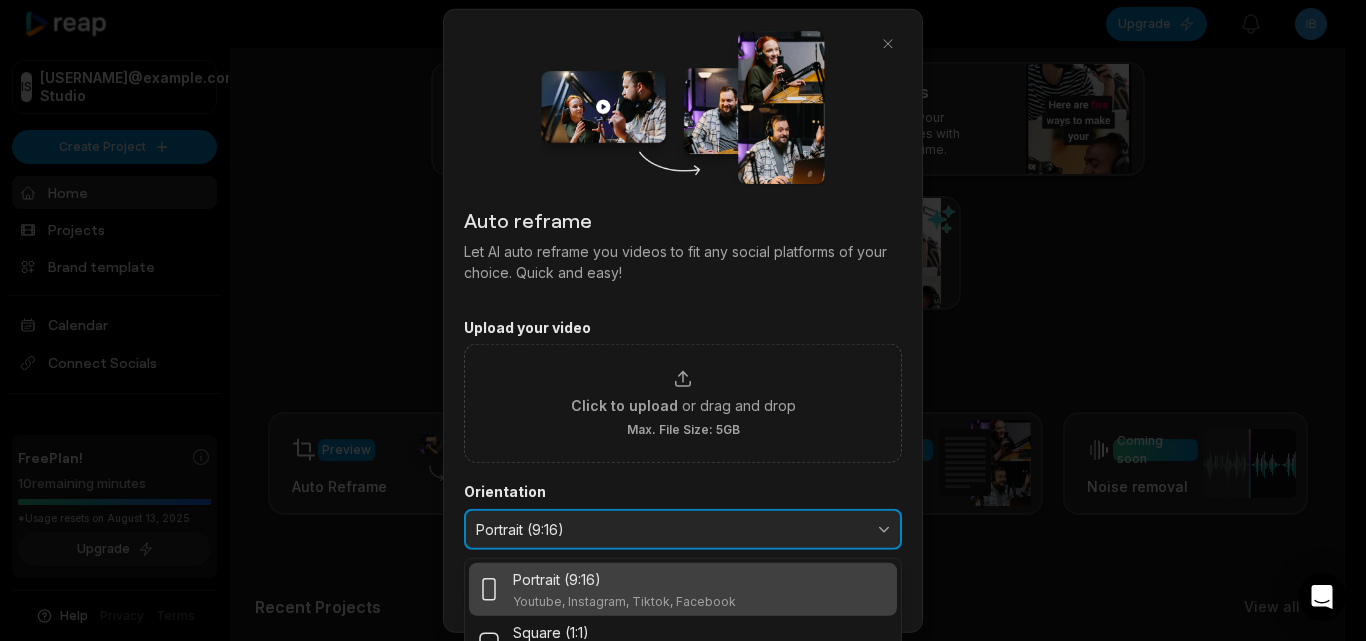 click on "Portrait (9:16)" at bounding box center [683, 529] 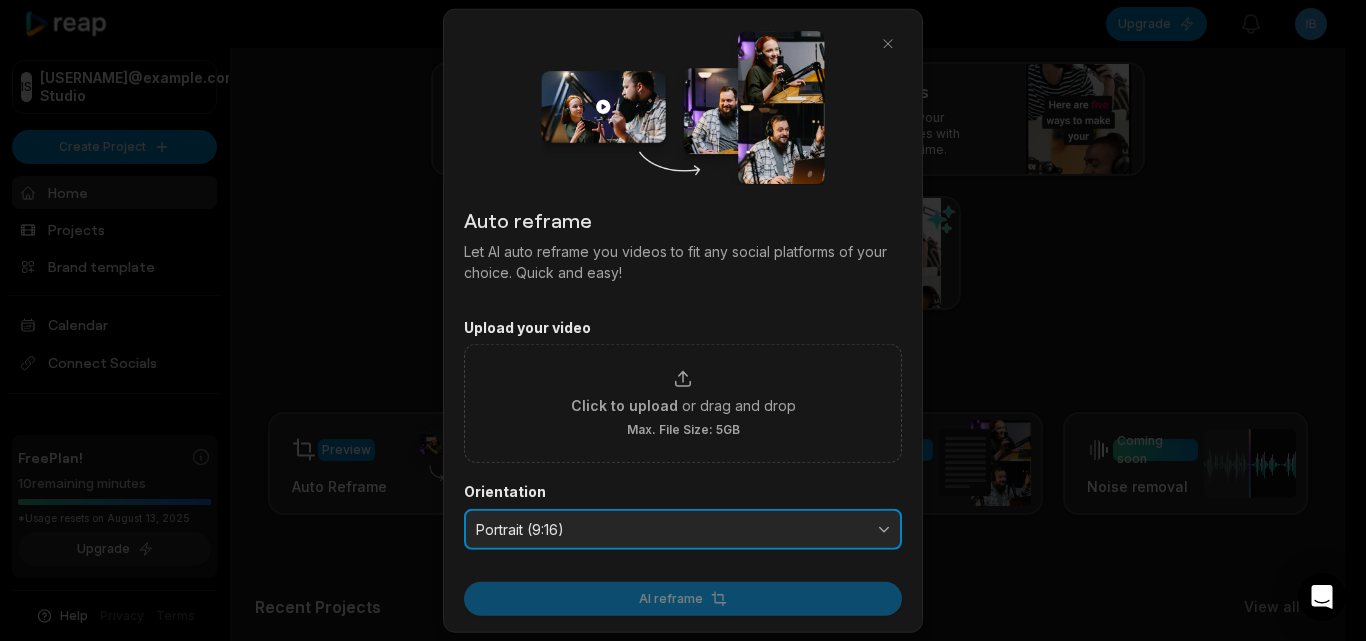 click on "Portrait (9:16)" at bounding box center (683, 529) 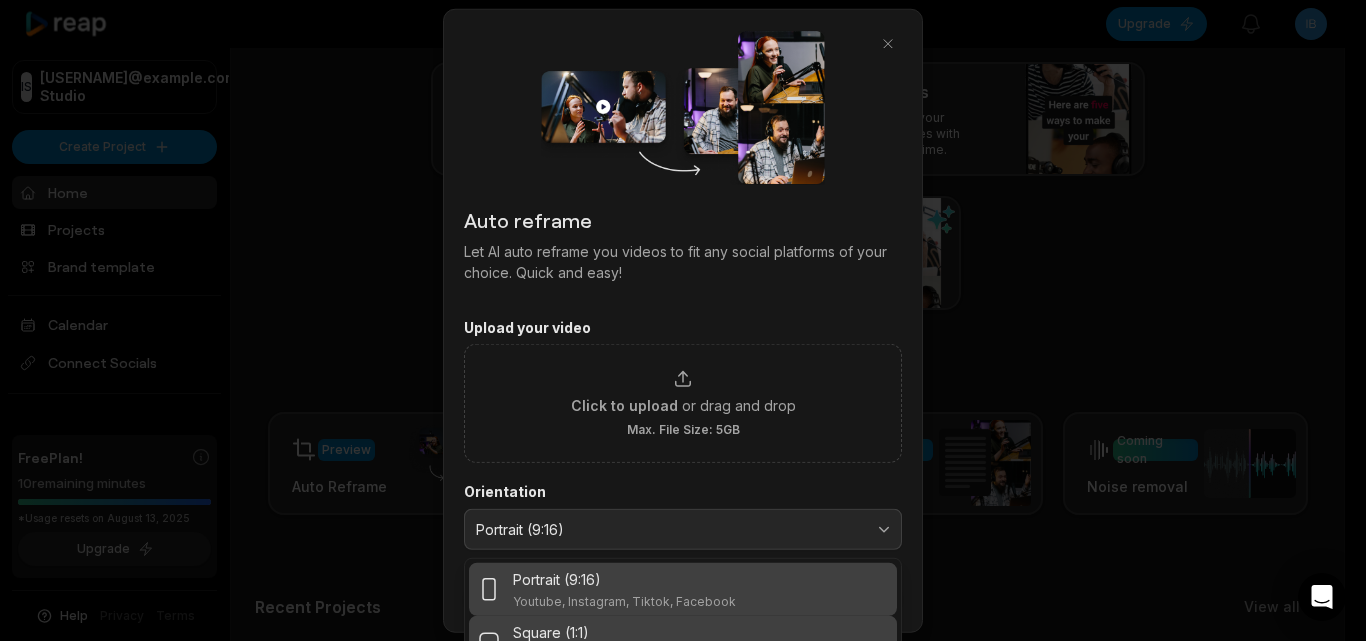 click on "Square (1:1) Instagram, Facebook, LinkedIn" at bounding box center [683, 642] 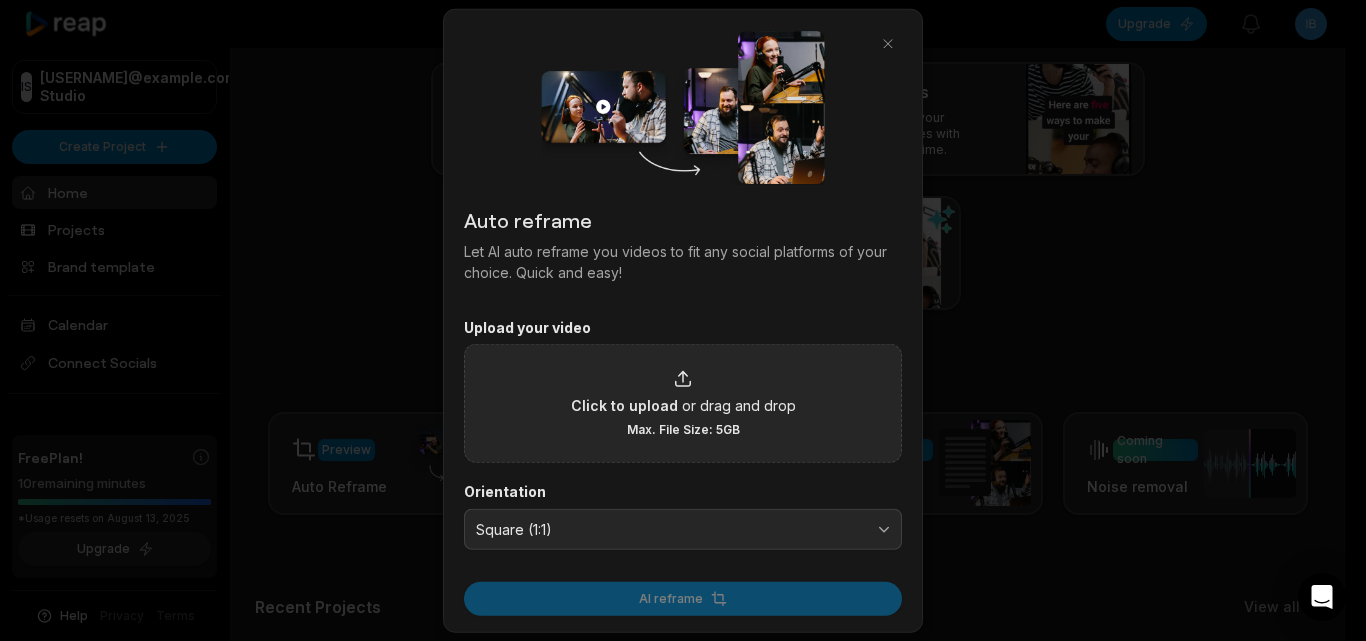 click on "Click to upload" at bounding box center [624, 405] 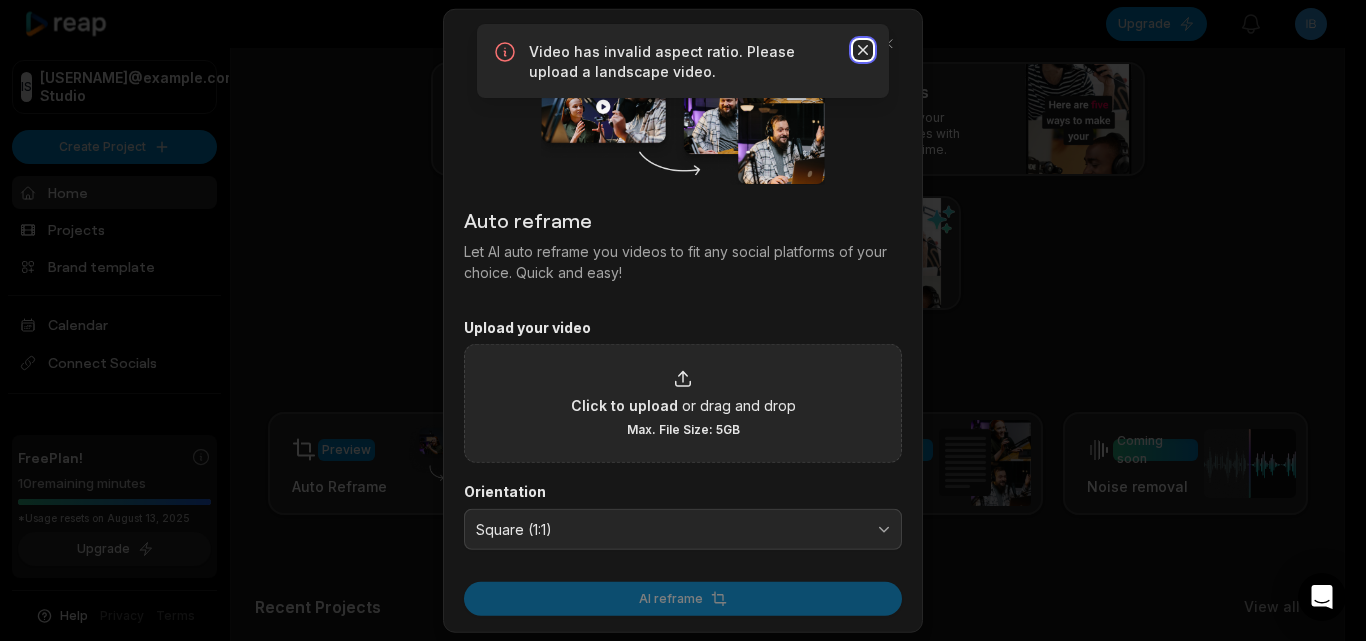 click 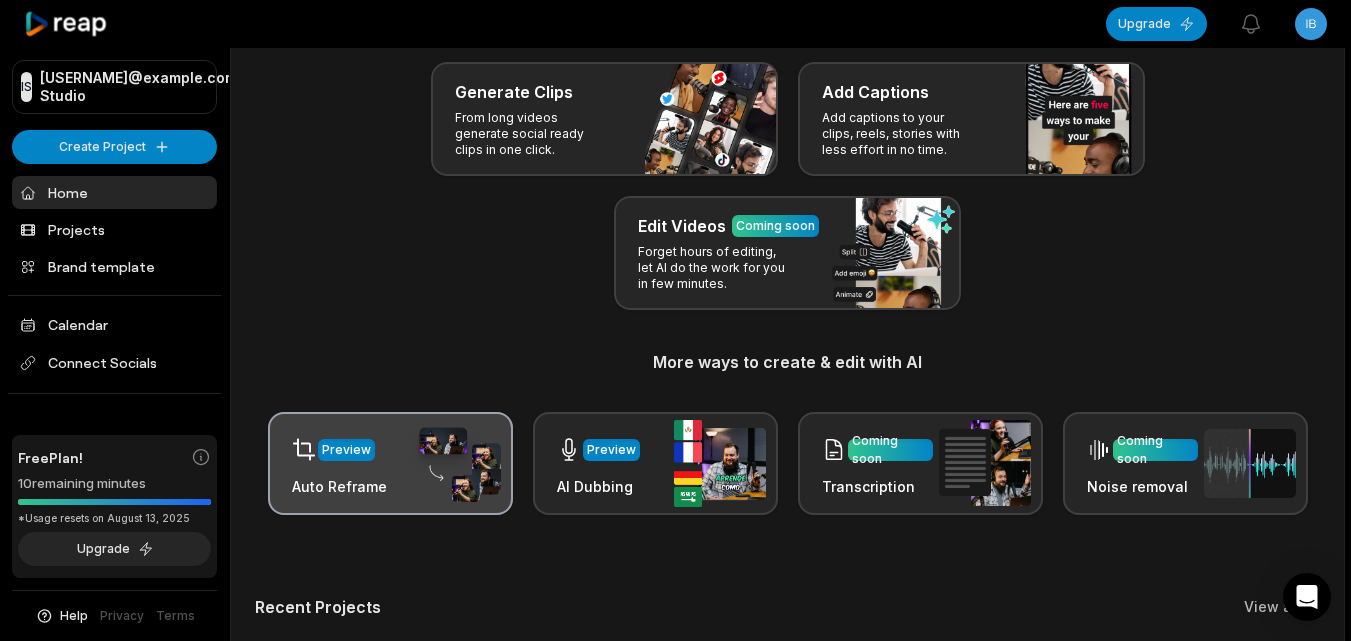 click on "Preview Auto Reframe" at bounding box center [339, 463] 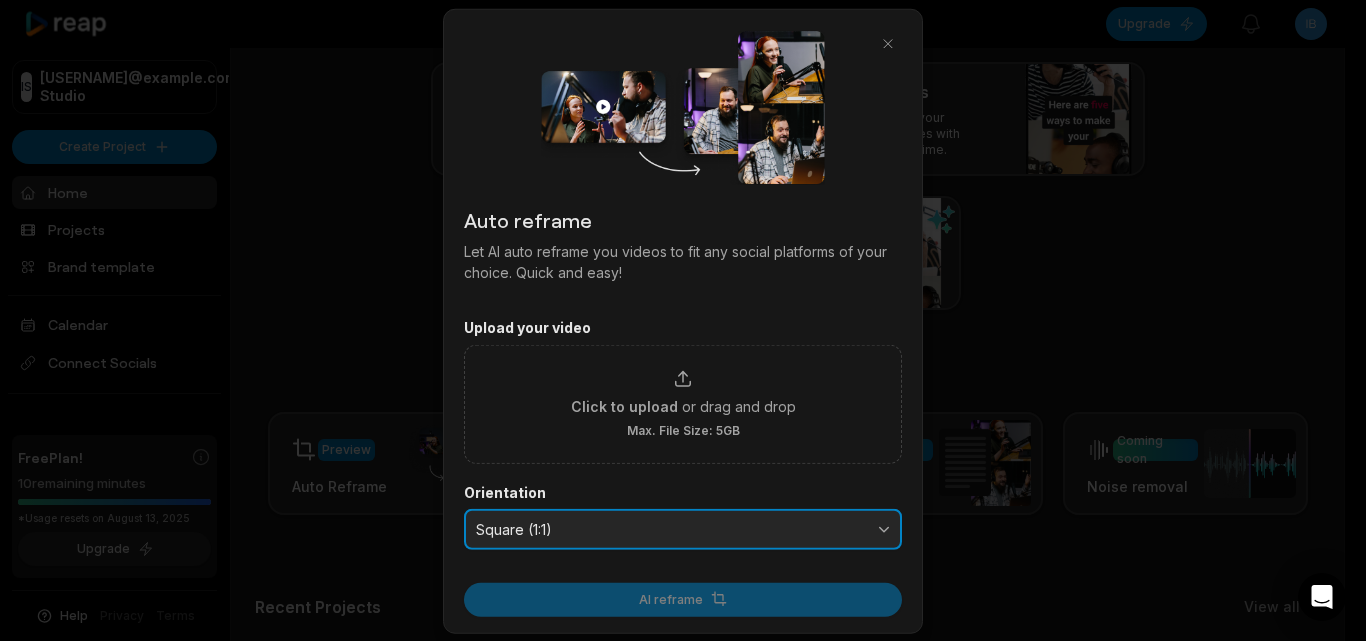 click on "Square (1:1)" at bounding box center (683, 529) 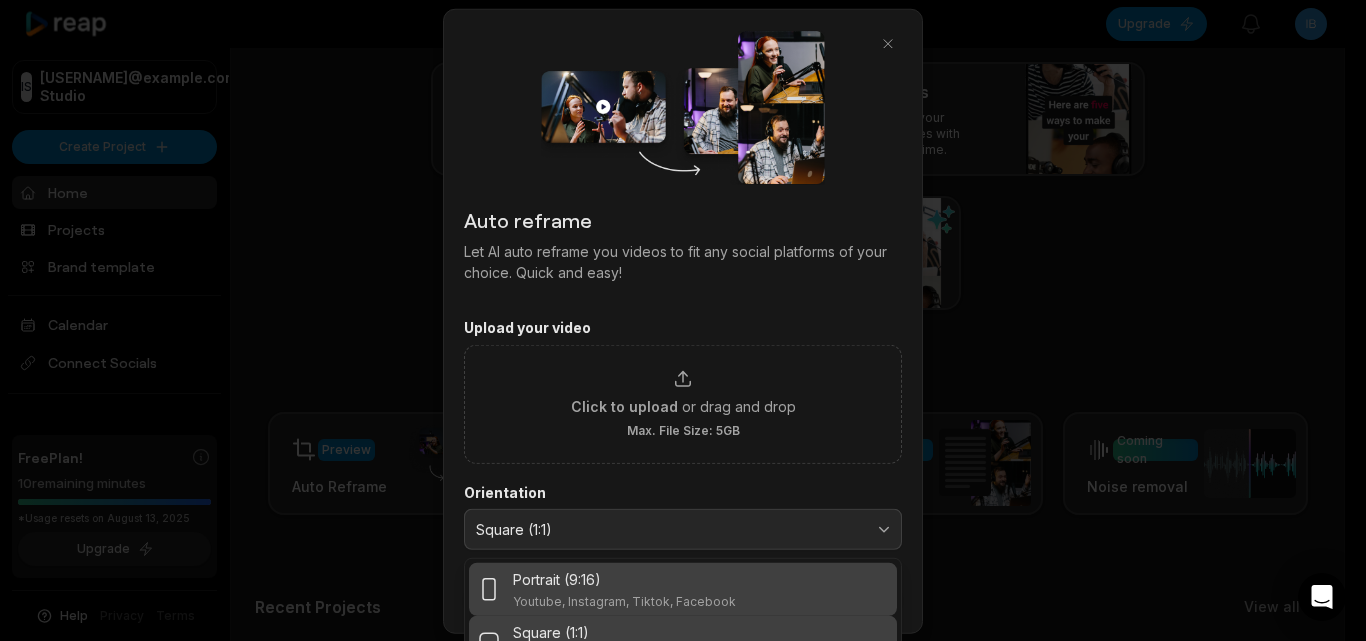 click on "Portrait (9:16)" at bounding box center [557, 579] 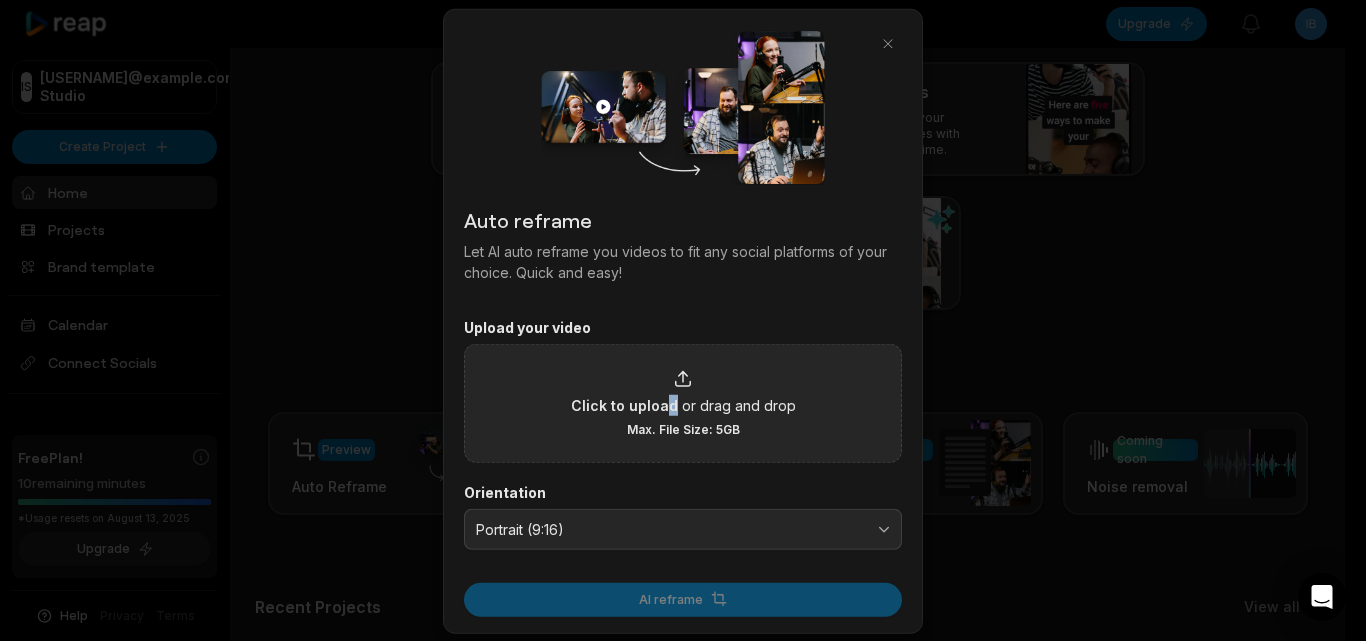 click on "Click to upload or drag and drop Max. File Size: 5GB" at bounding box center (683, 403) 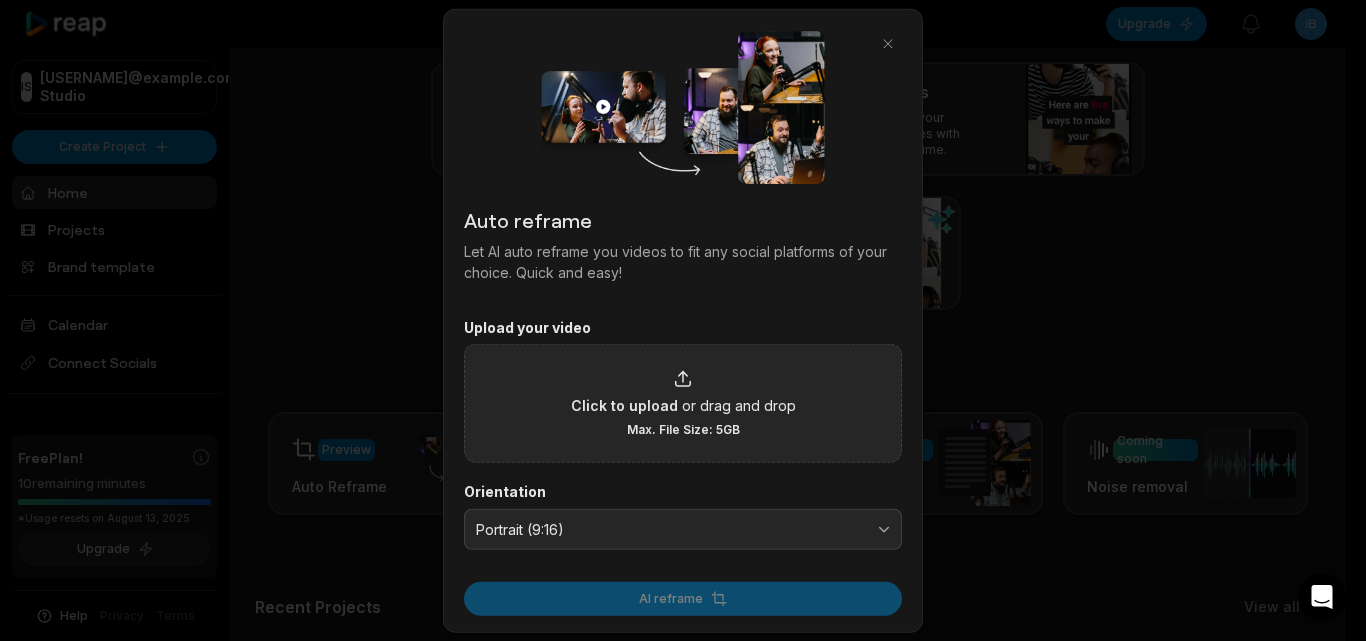 click on "Click to upload or drag and drop Max. File Size: 5GB" at bounding box center [683, 403] 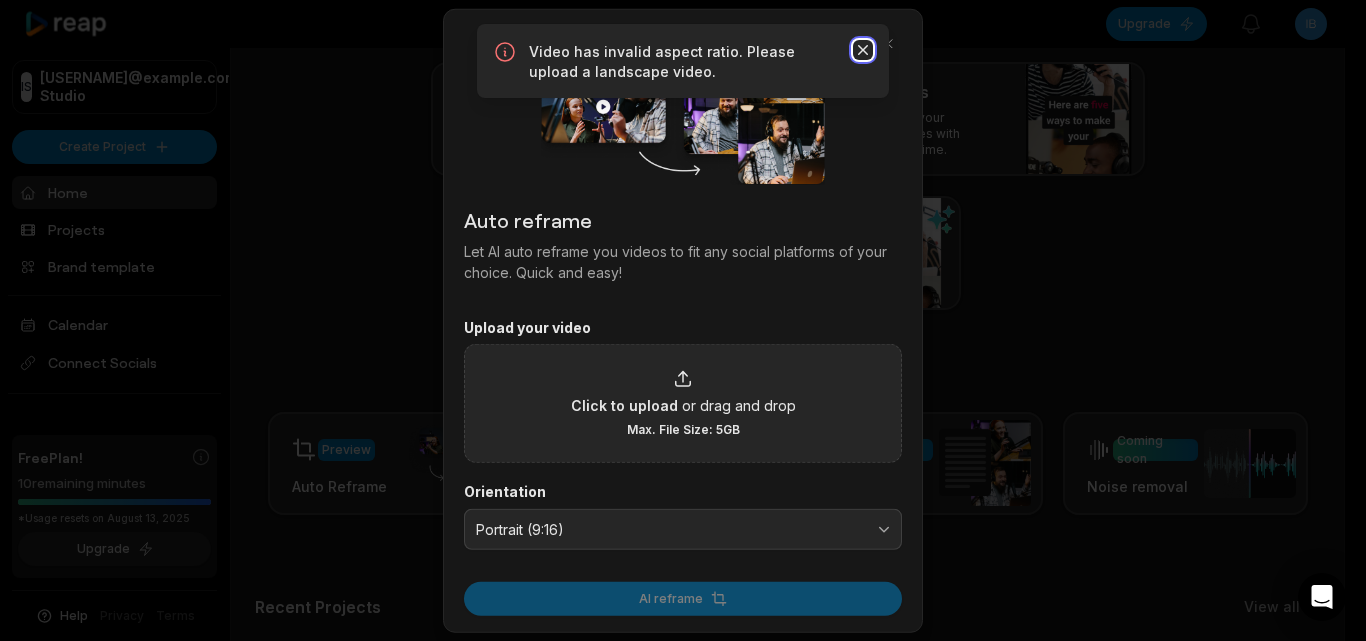 click 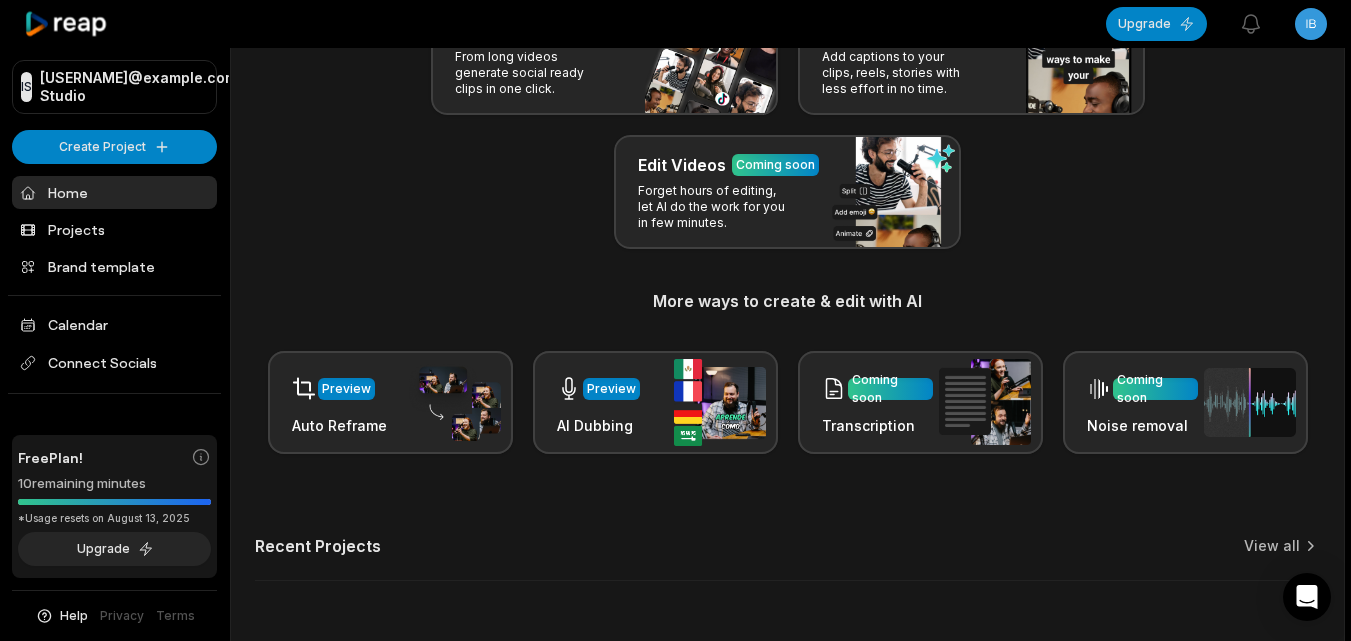 scroll, scrollTop: 229, scrollLeft: 0, axis: vertical 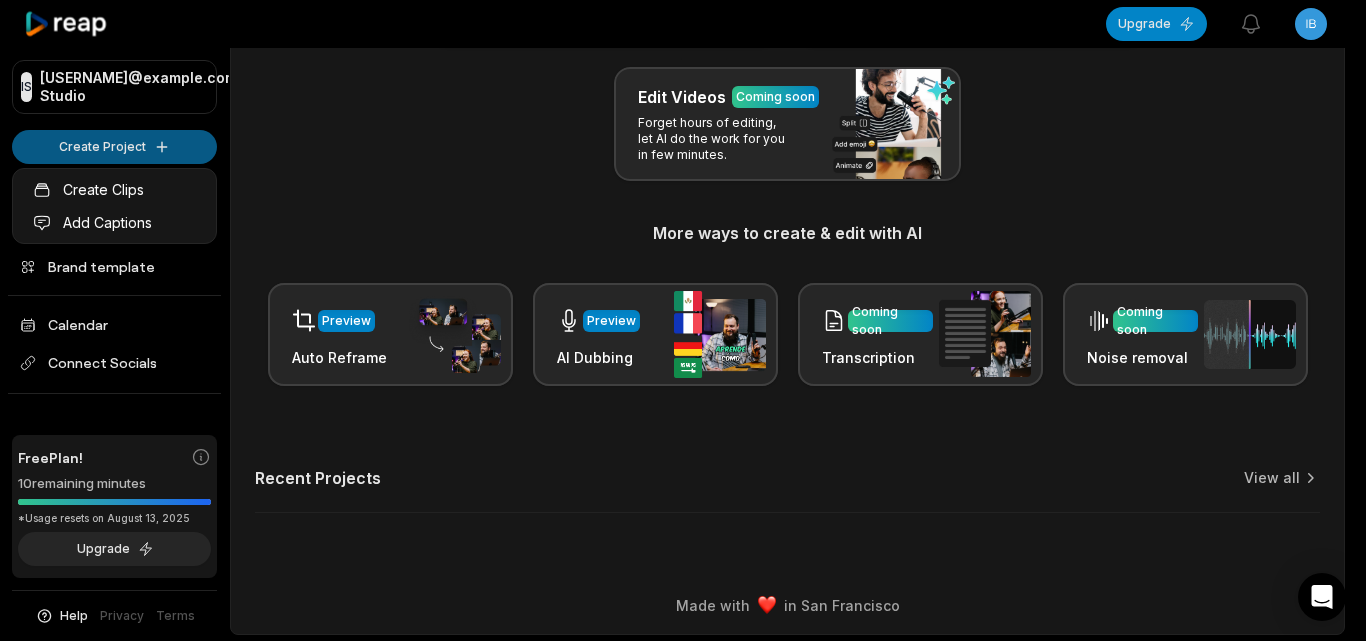 click on "IS Ibxzjkg@telegmail.com's Studio Create Project Home Projects Brand template Calendar Connect Socials Free  Plan! 10  remaining minutes *Usage resets on August 13, 2025 Upgrade Help Privacy Terms Open sidebar Upgrade View notifications Open user menu   Let's Get Started! Generate Clips From long videos generate social ready clips in one click. Add Captions Add captions to your clips, reels, stories with less effort in no time. Edit Videos Coming soon Forget hours of editing, let AI do the work for you in few minutes. More ways to create & edit with AI Preview Auto Reframe Preview AI Dubbing Coming soon Transcription Coming soon Noise removal Recent Projects View all Made with   in San Francisco
Create Clips Add Captions" at bounding box center [683, 91] 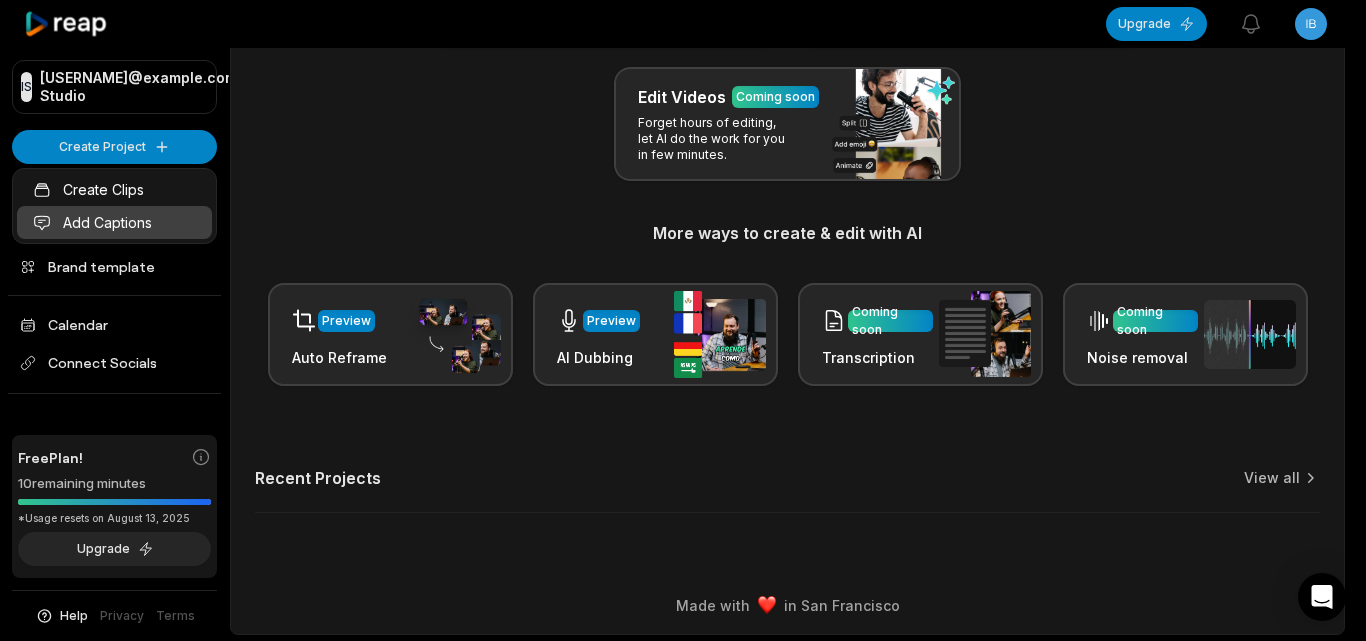 click on "Add Captions" at bounding box center [114, 222] 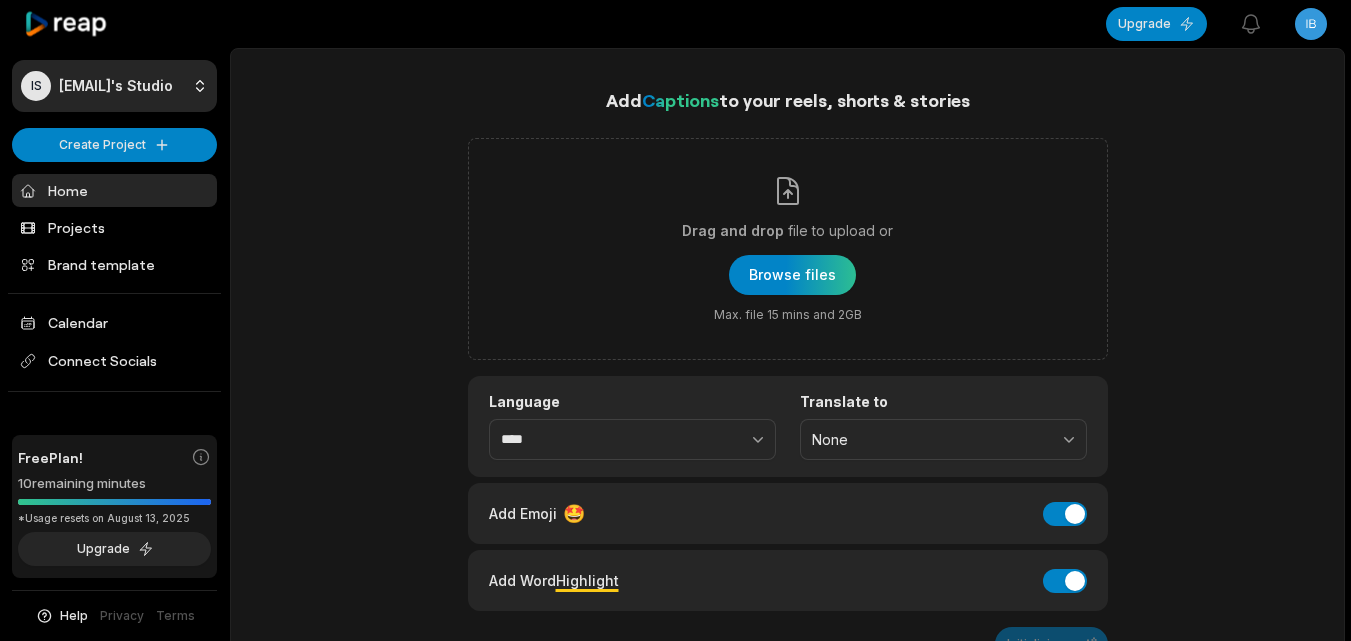 scroll, scrollTop: 0, scrollLeft: 0, axis: both 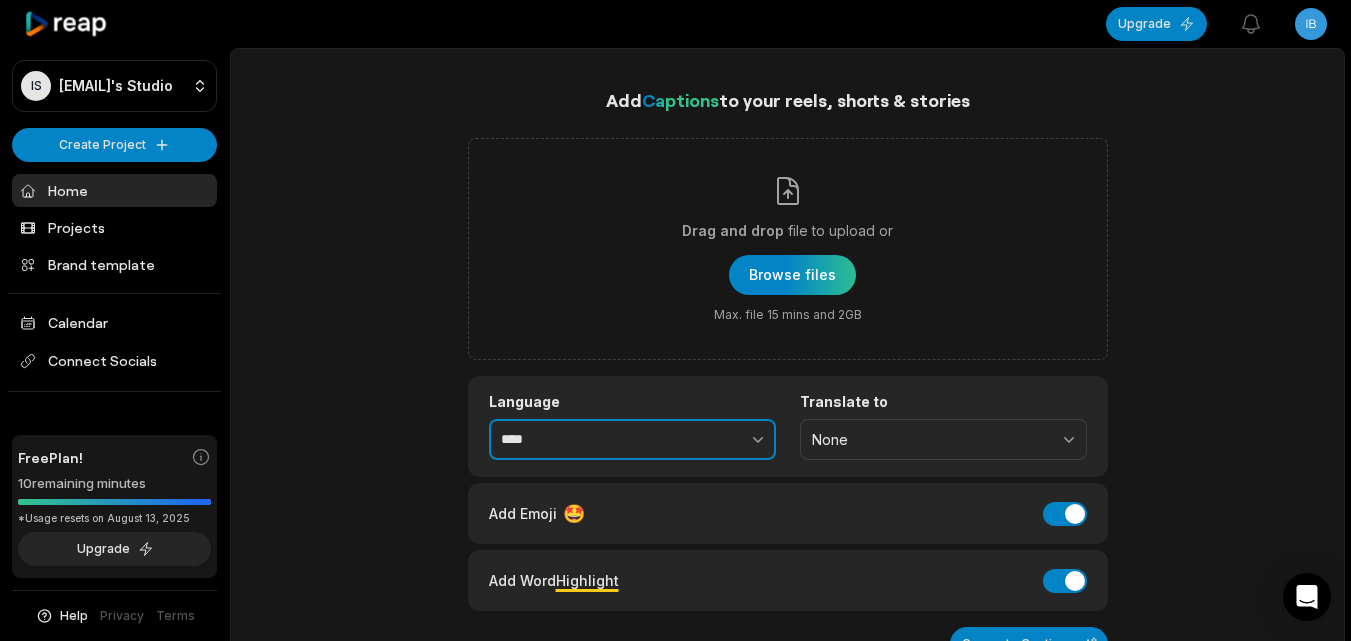 click 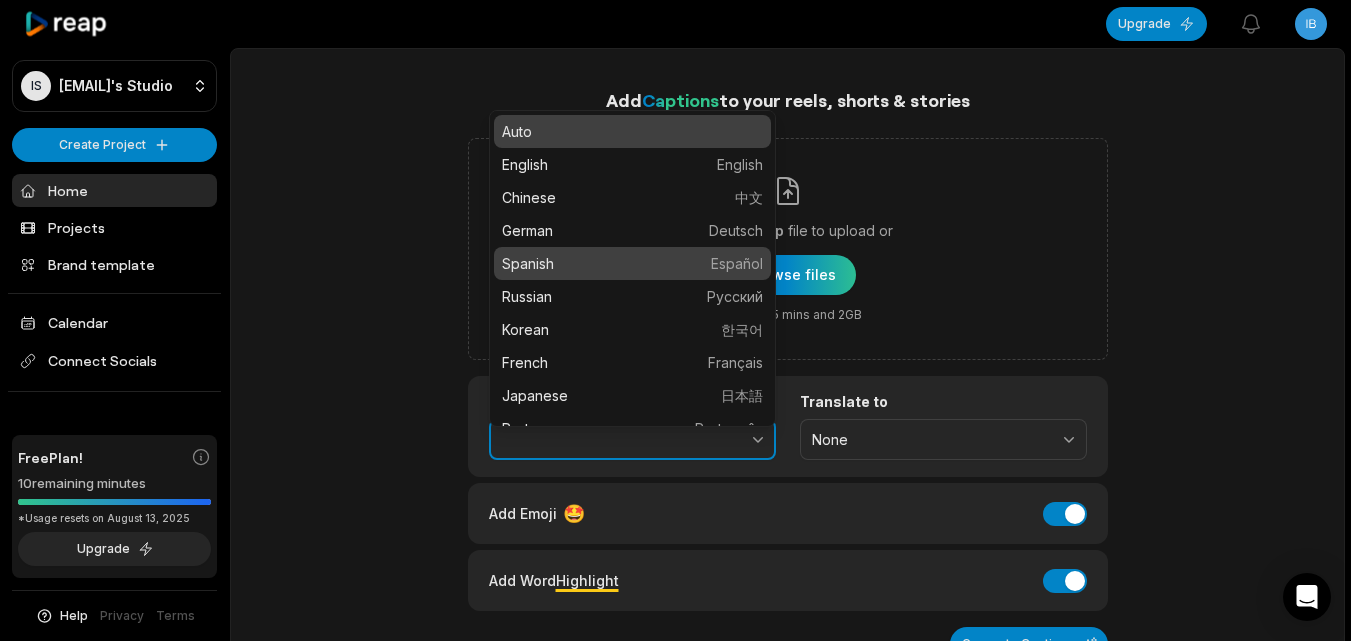 type on "*******" 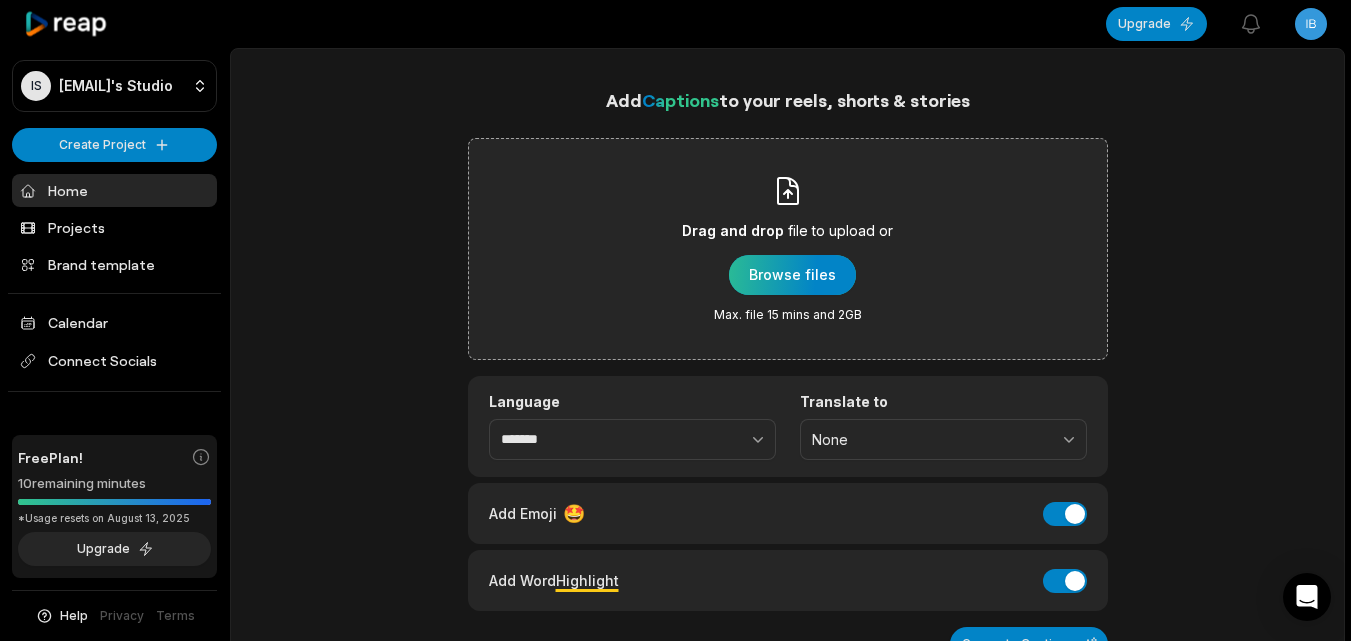 click at bounding box center (792, 275) 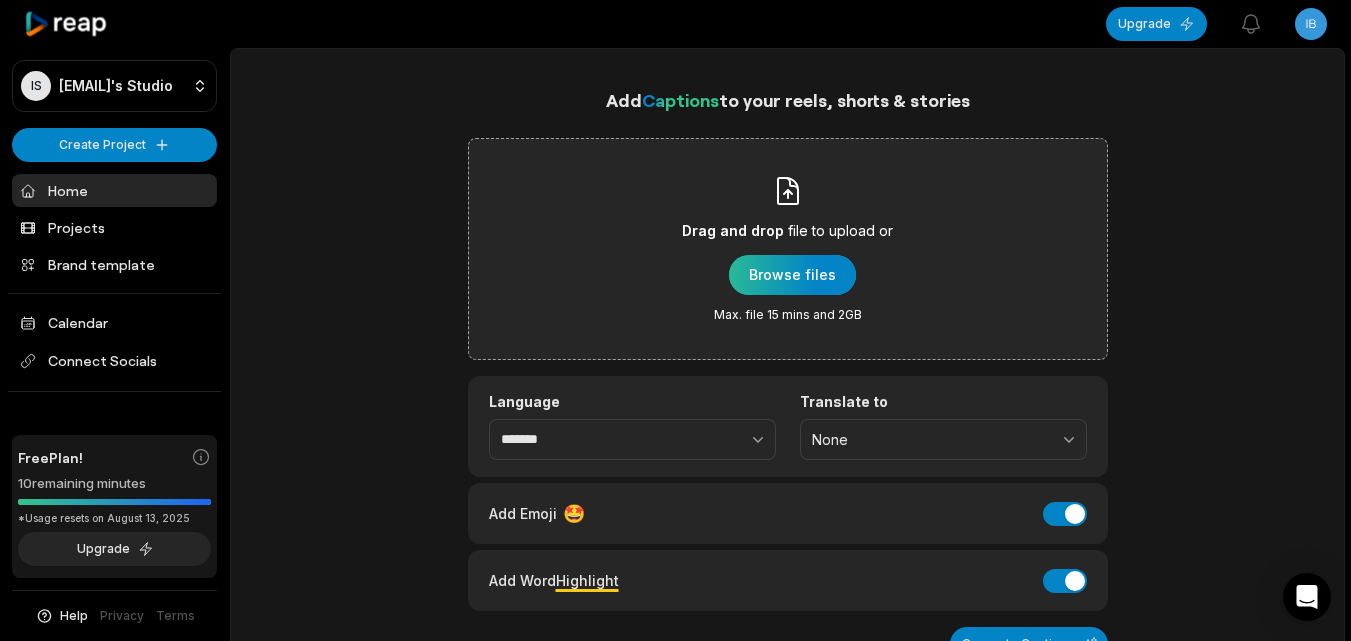 click at bounding box center (792, 275) 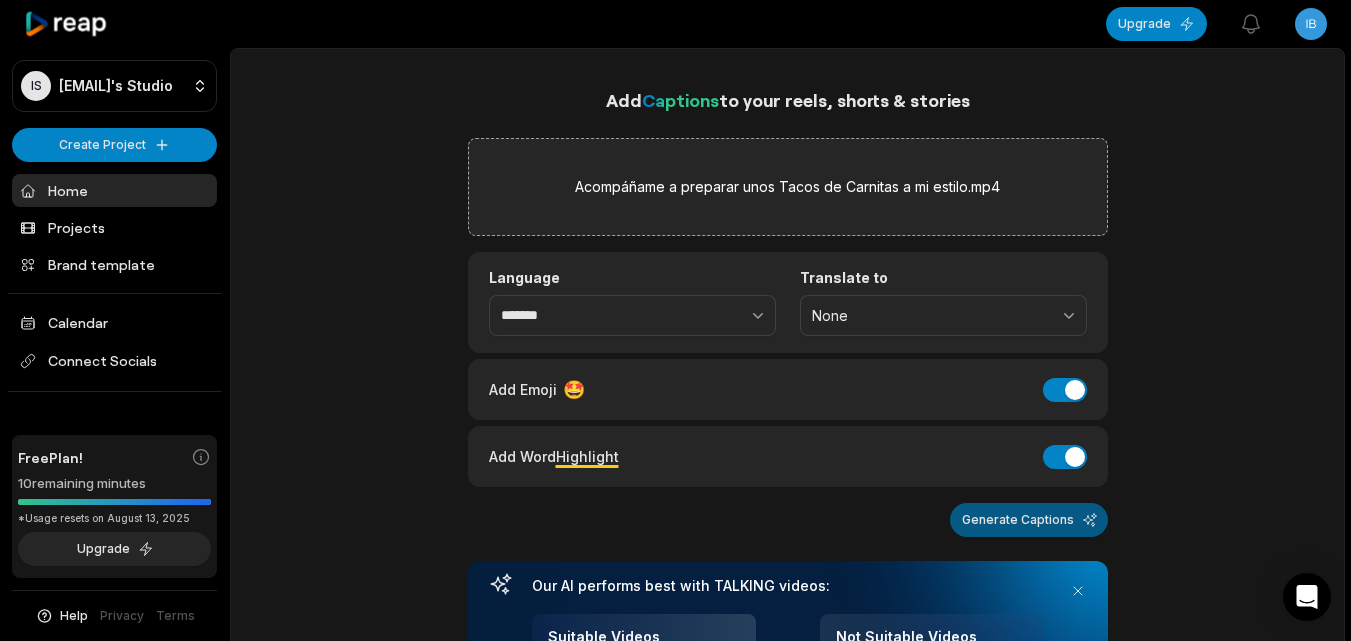 click on "Generate Captions" at bounding box center (1029, 520) 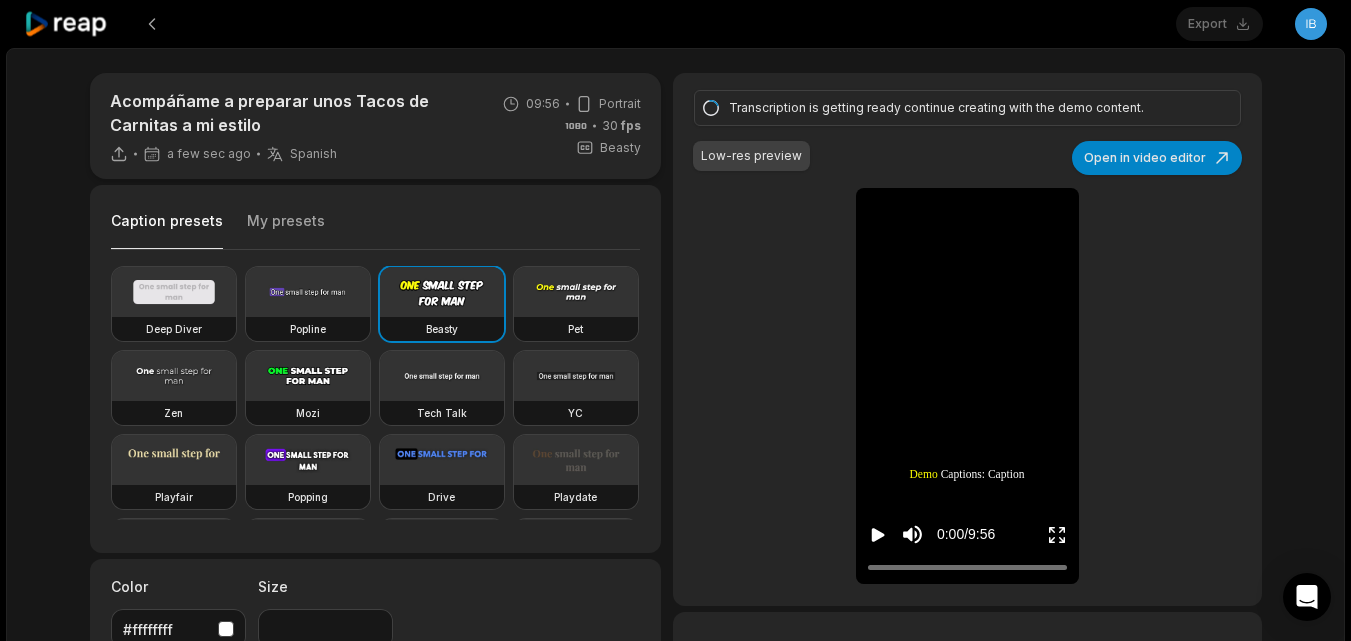 click on "Export Open user menu" at bounding box center [1251, 24] 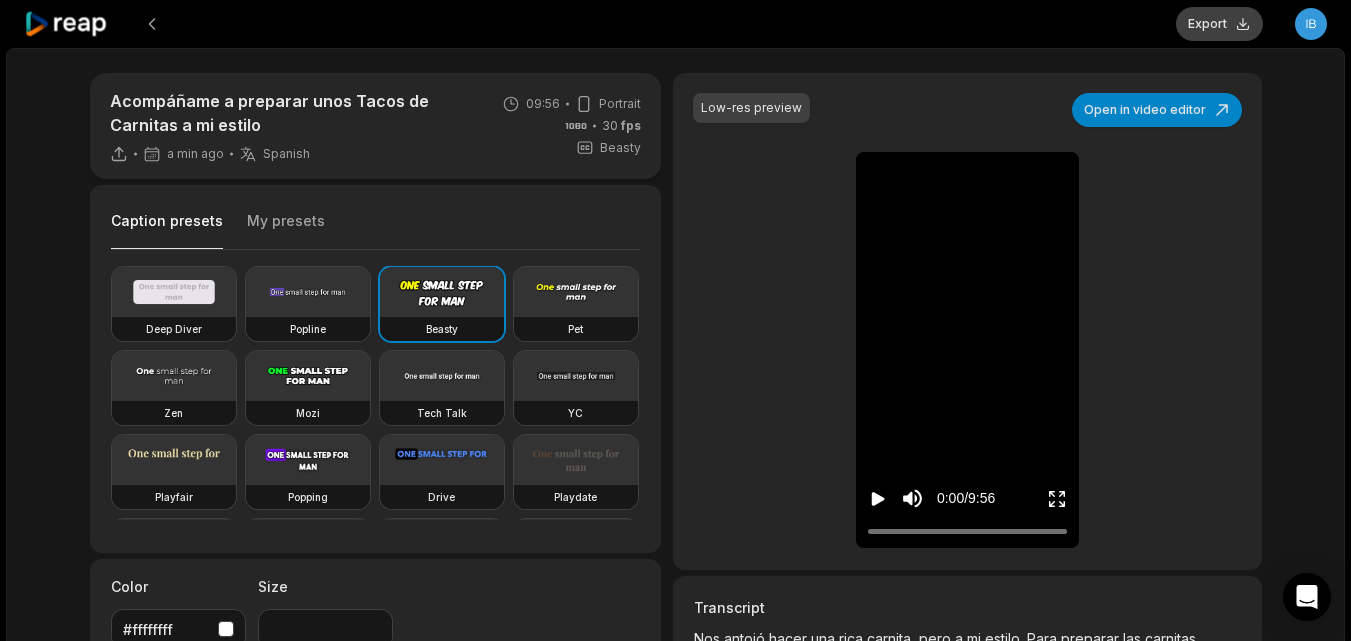 click on "Export" at bounding box center (1219, 24) 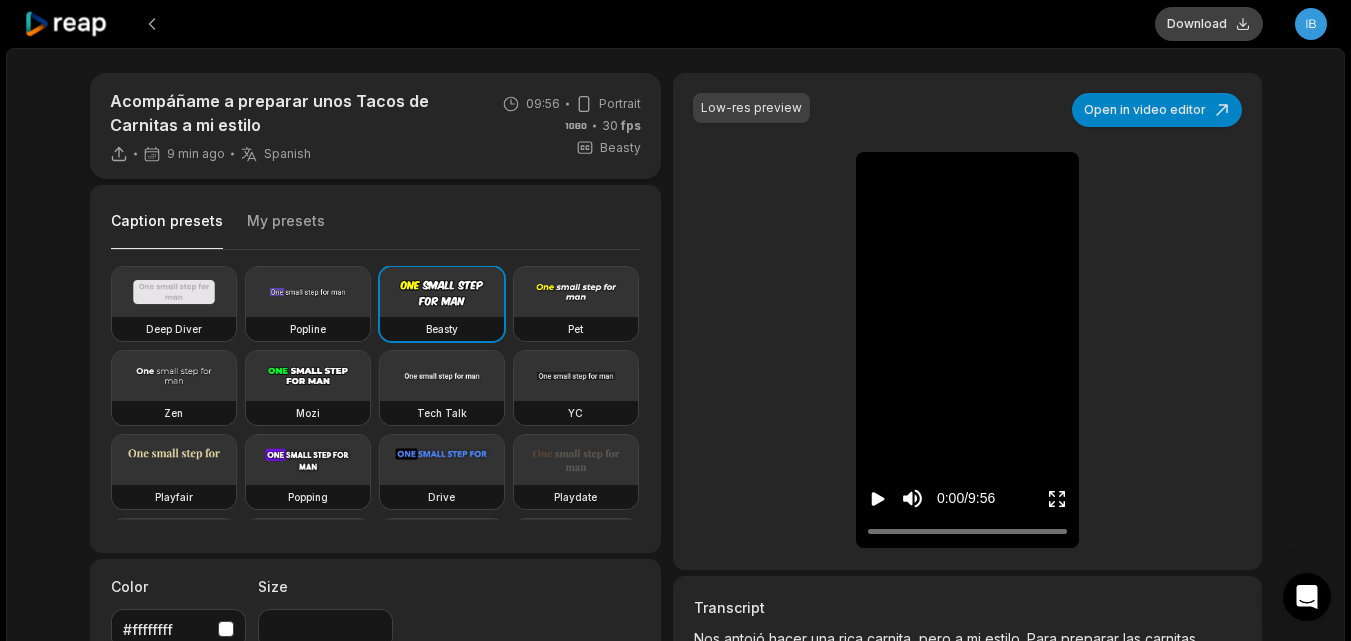 click on "Download" at bounding box center [1209, 24] 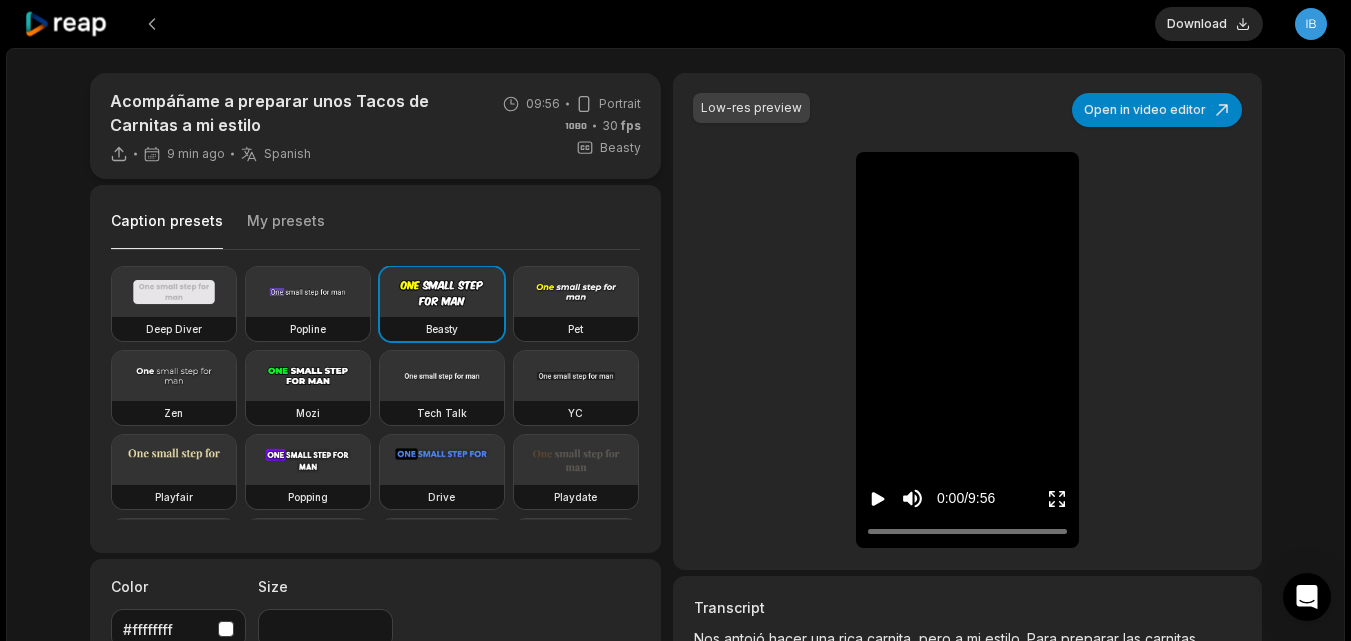 click 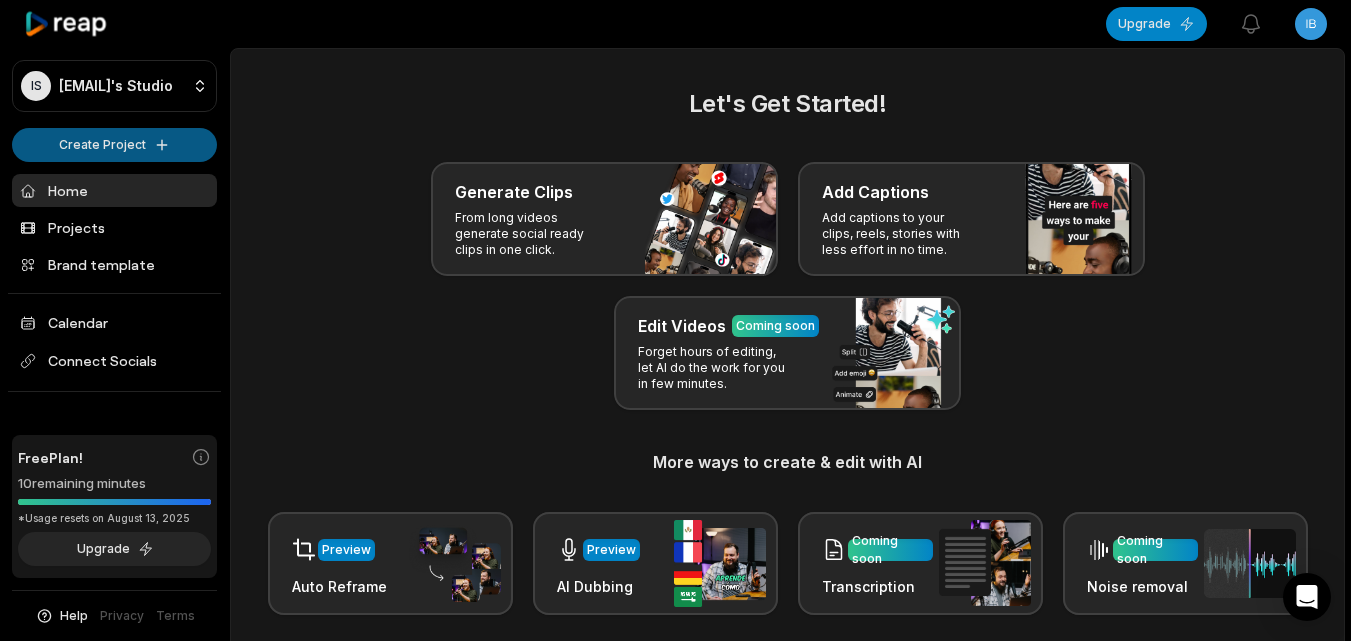 click on "IS Ibxzjkg@telegmail.com's Studio Create Project Home Projects Brand template Calendar Connect Socials Free  Plan! 10  remaining minutes *Usage resets on August 13, 2025 Upgrade Help Privacy Terms Open sidebar Upgrade View notifications Open user menu   Let's Get Started! Generate Clips From long videos generate social ready clips in one click. Add Captions Add captions to your clips, reels, stories with less effort in no time. Edit Videos Coming soon Forget hours of editing, let AI do the work for you in few minutes. More ways to create & edit with AI Preview Auto Reframe Preview AI Dubbing Coming soon Transcription Coming soon Noise removal Recent Projects View all Made with   in San Francisco" at bounding box center (675, 320) 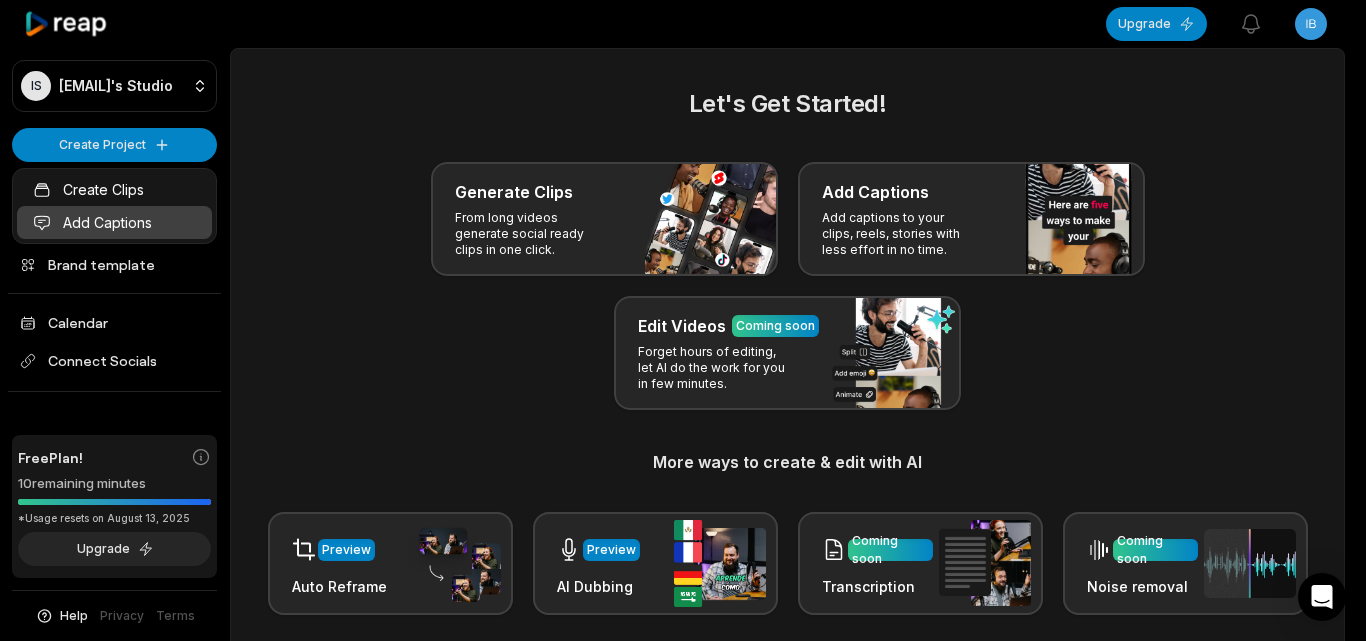 click on "Add Captions" at bounding box center [114, 222] 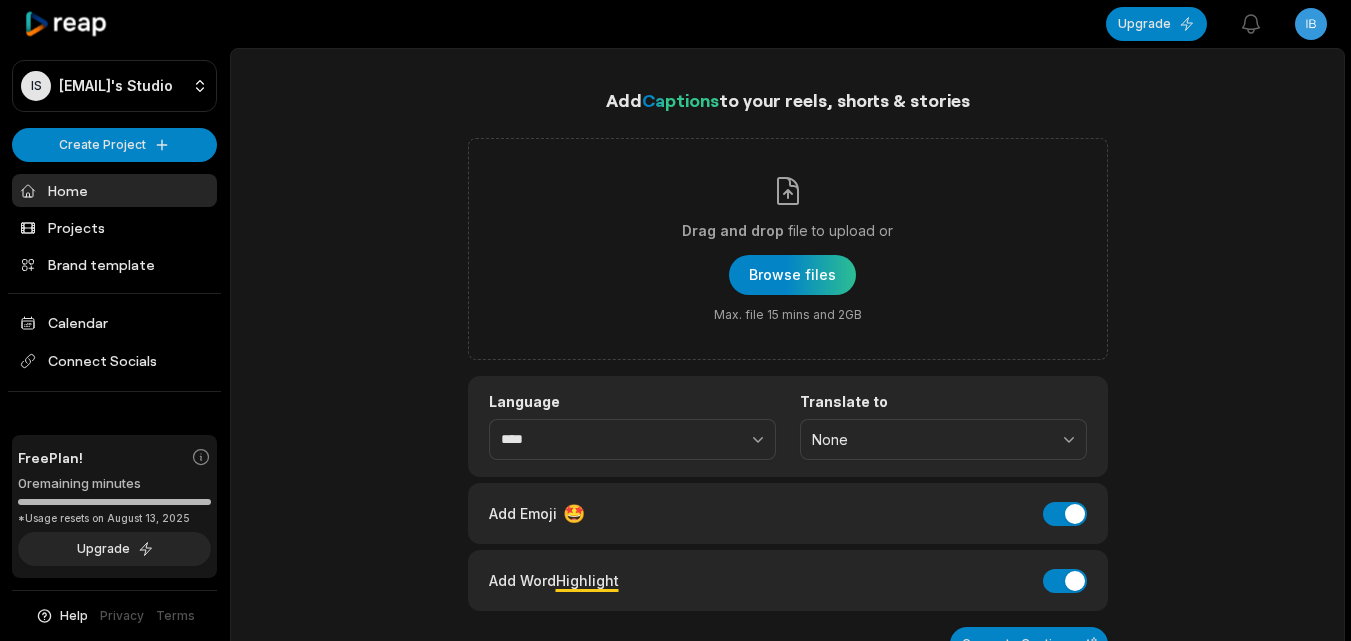 scroll, scrollTop: 0, scrollLeft: 0, axis: both 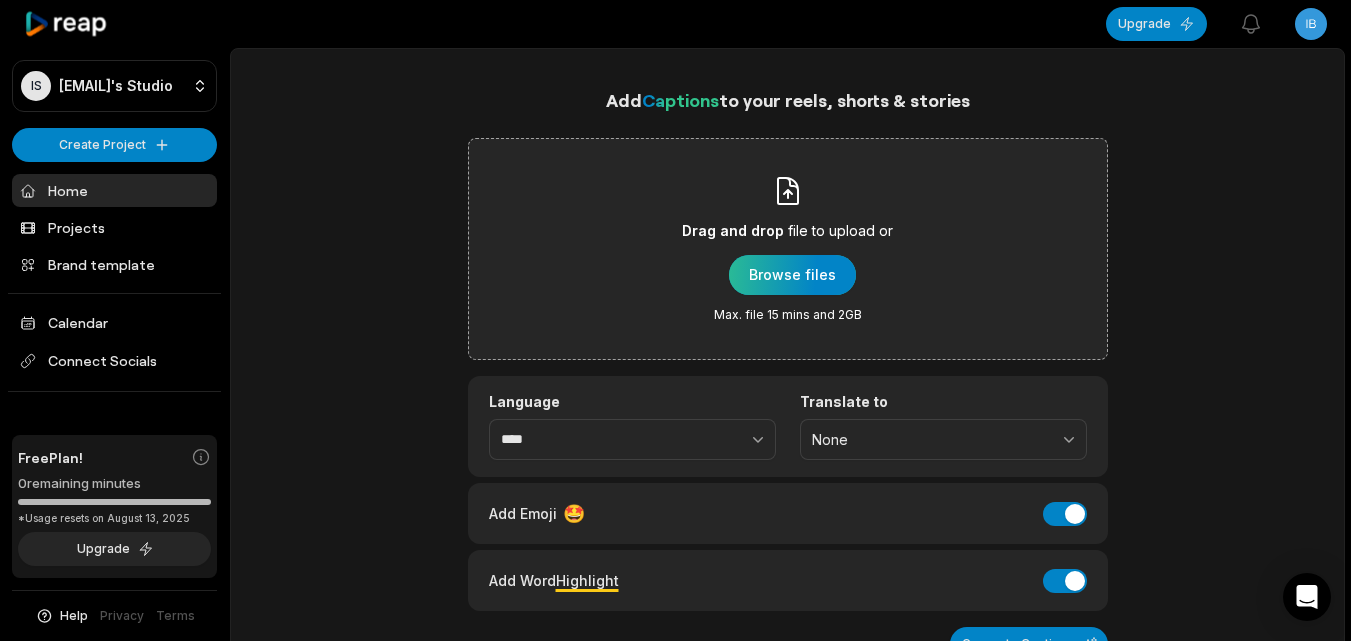 click at bounding box center [792, 275] 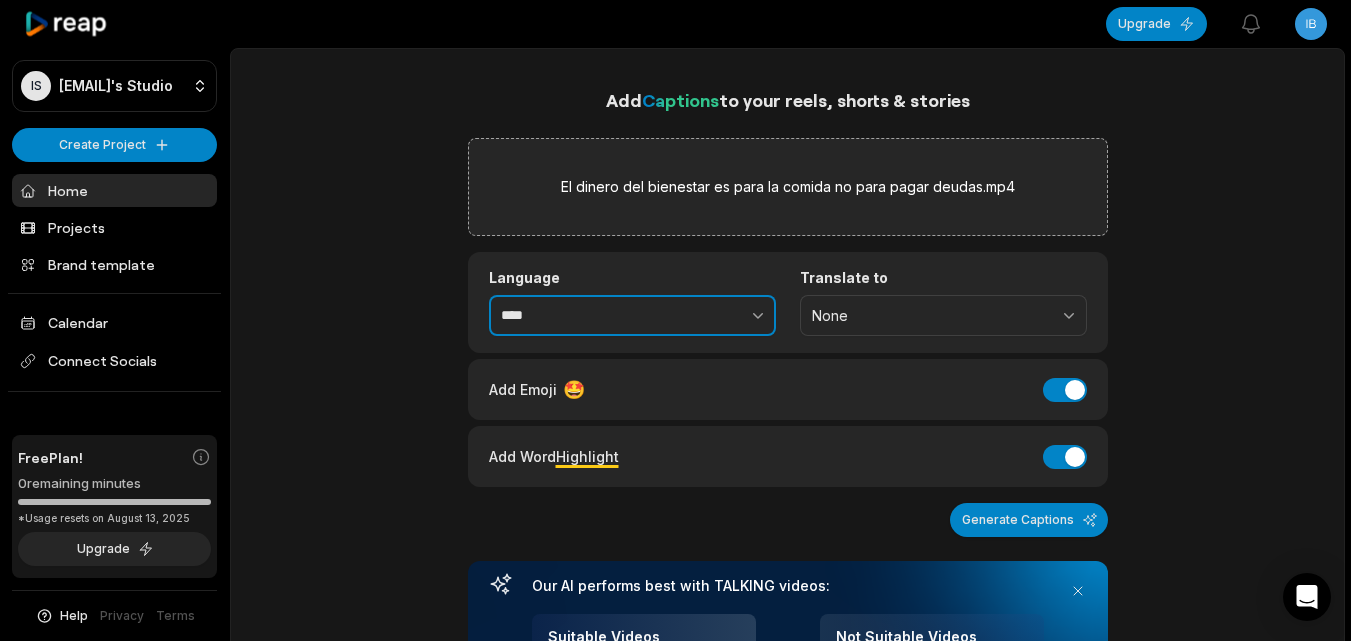 click at bounding box center [714, 316] 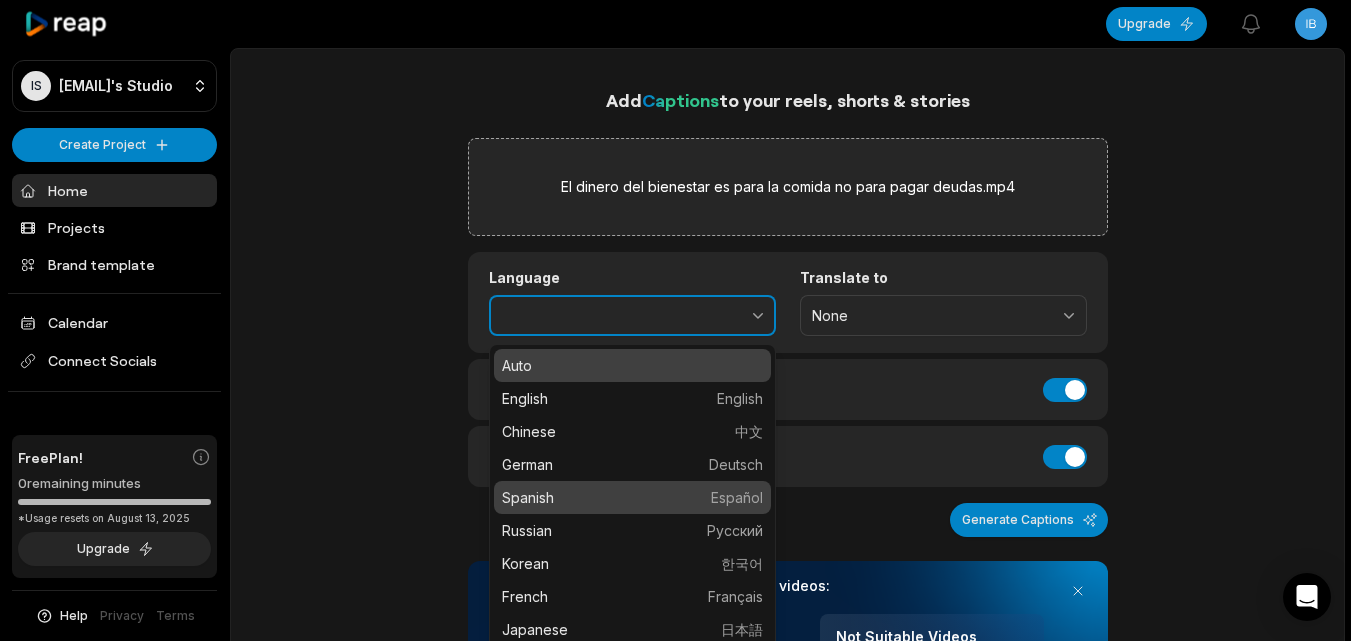 type on "*******" 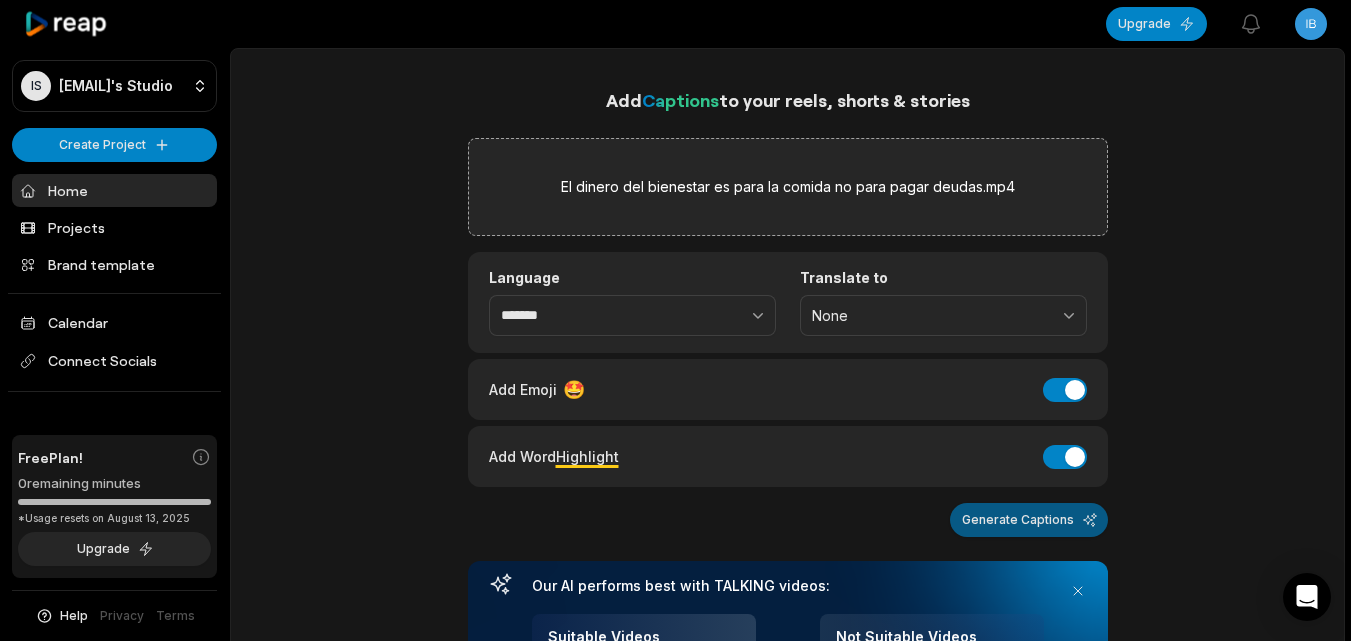 click on "Generate Captions" at bounding box center [1029, 520] 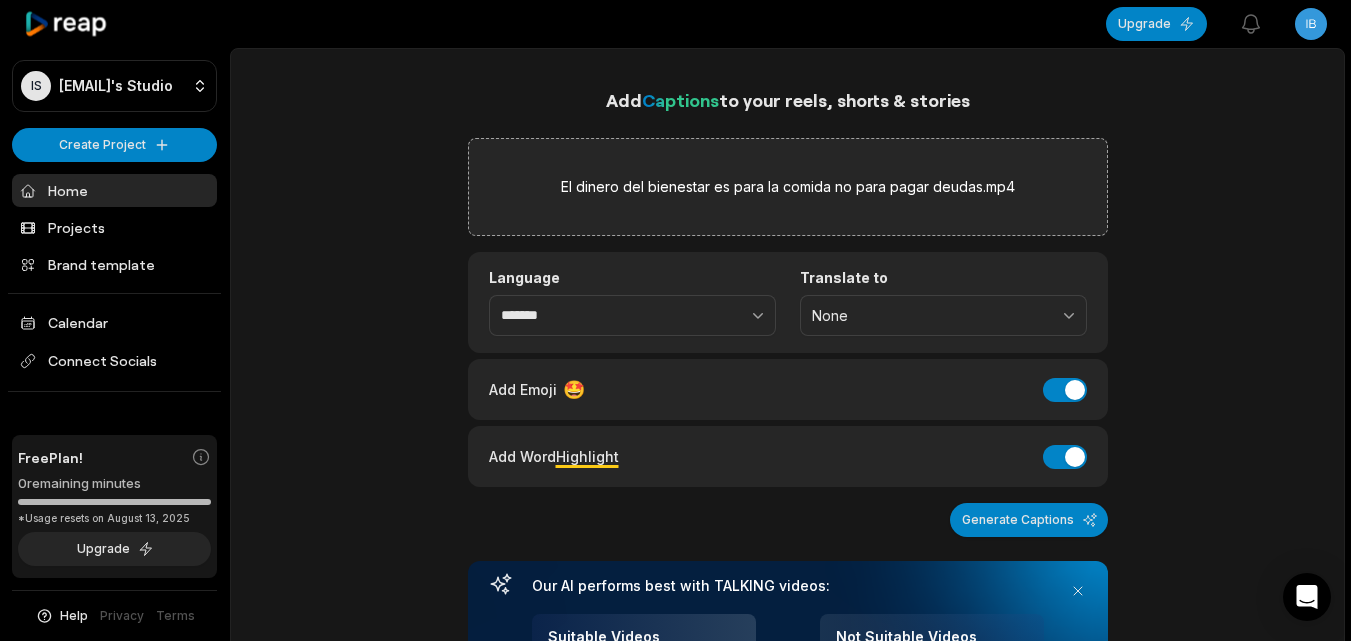 click on "Generate Captions" at bounding box center (1029, 520) 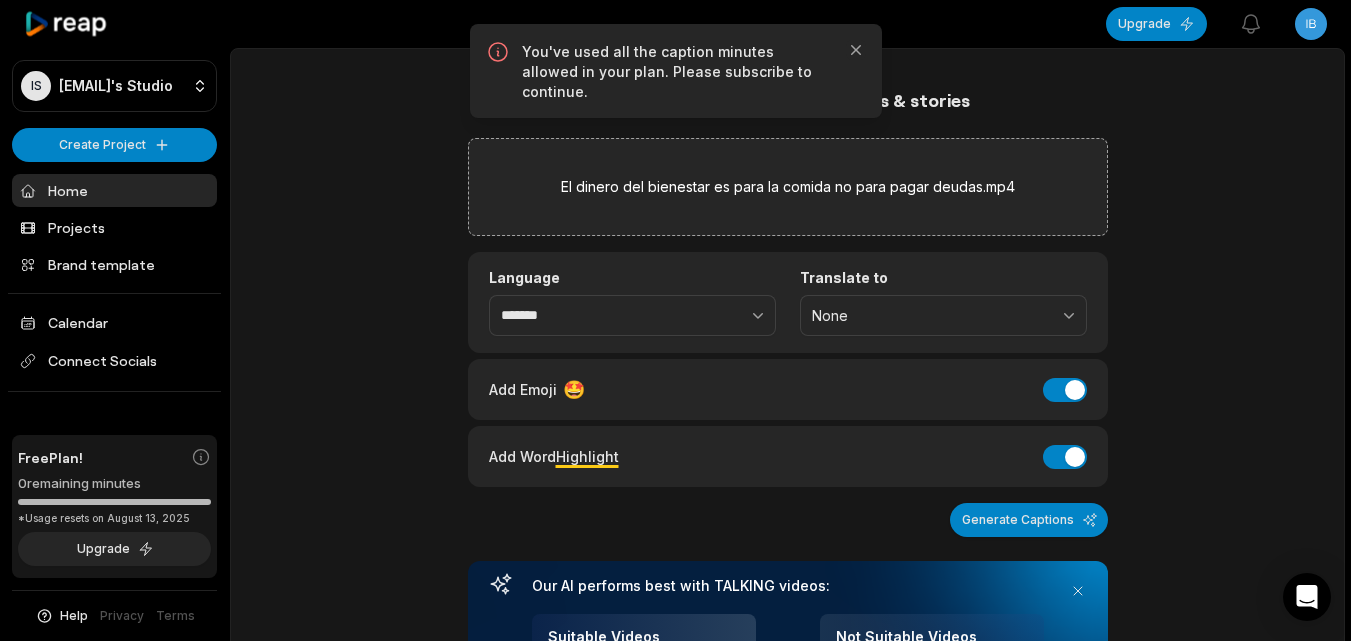click on "IS [EMAIL]'s Studio Create Project Home Projects Brand template Calendar Connect Socials Free Plan! 0 remaining minutes *Usage resets on August 13, 2025 Upgrade Help Privacy Terms Open sidebar Upgrade View notifications Open user menu Add Captions to your reels, shorts & stories El dinero del bienestar es para la comida no para pagar deudas.mp4 Language ******* Translate to None Add Emoji 🤩 Add Emoji Add Word Highlight Add Word Highlight Generate Captions Your browser does not support mp4 format. Our AI performs best with TALKING videos: Suitable Videos Chatcasts Educational Commentaries Interviews Speeches Not Suitable Videos Vlogs videos Music Videos Live Videos Recent Projects View all Caption 09:56 Acompáñame a preparar unos Tacos de Carnitas a mi estilo Open options 9 minutes ago Made with in [CITY] You've used all the caption minutes allowed in your plan. Please subscribe to continue. Close" at bounding box center (675, 320) 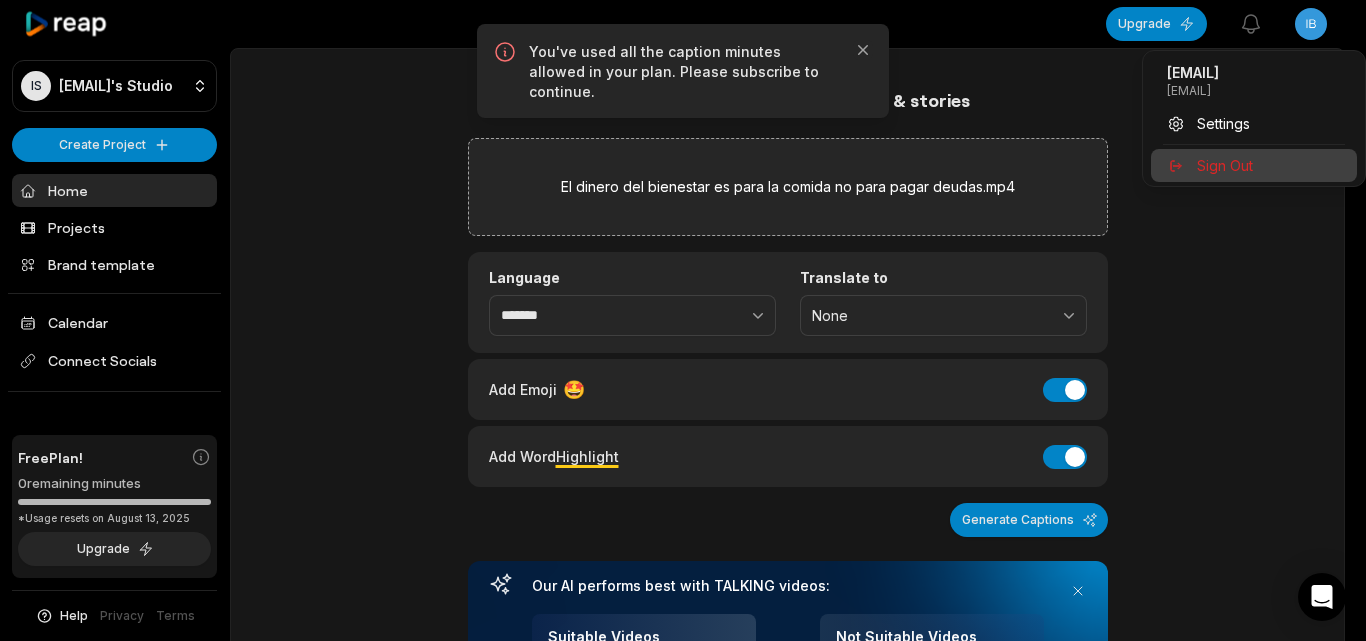click on "Sign Out" at bounding box center (1254, 165) 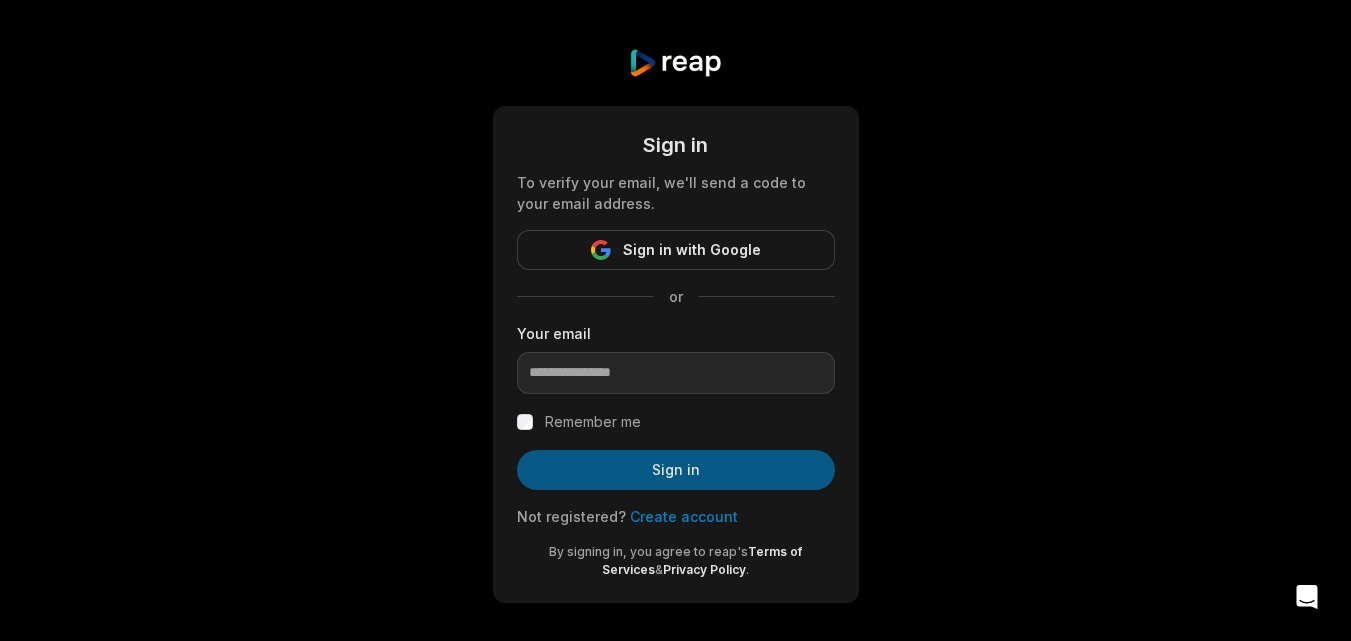 drag, startPoint x: 549, startPoint y: 422, endPoint x: 566, endPoint y: 449, distance: 31.906113 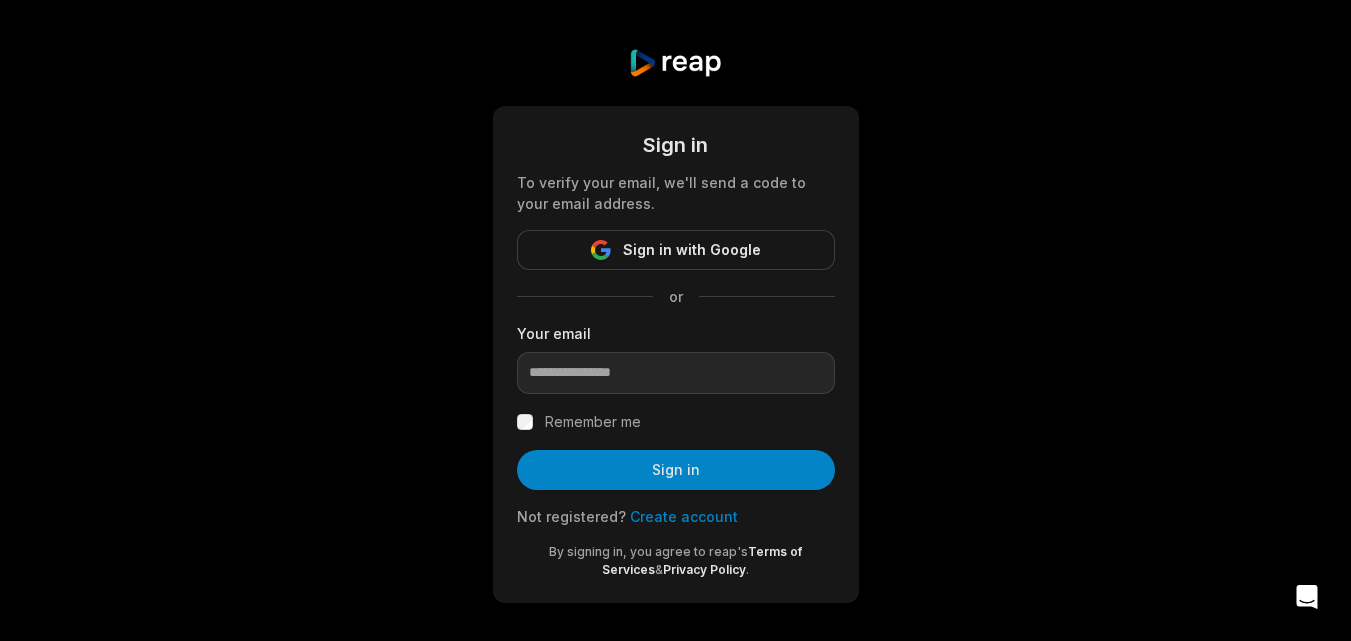click on "Create account" at bounding box center (684, 516) 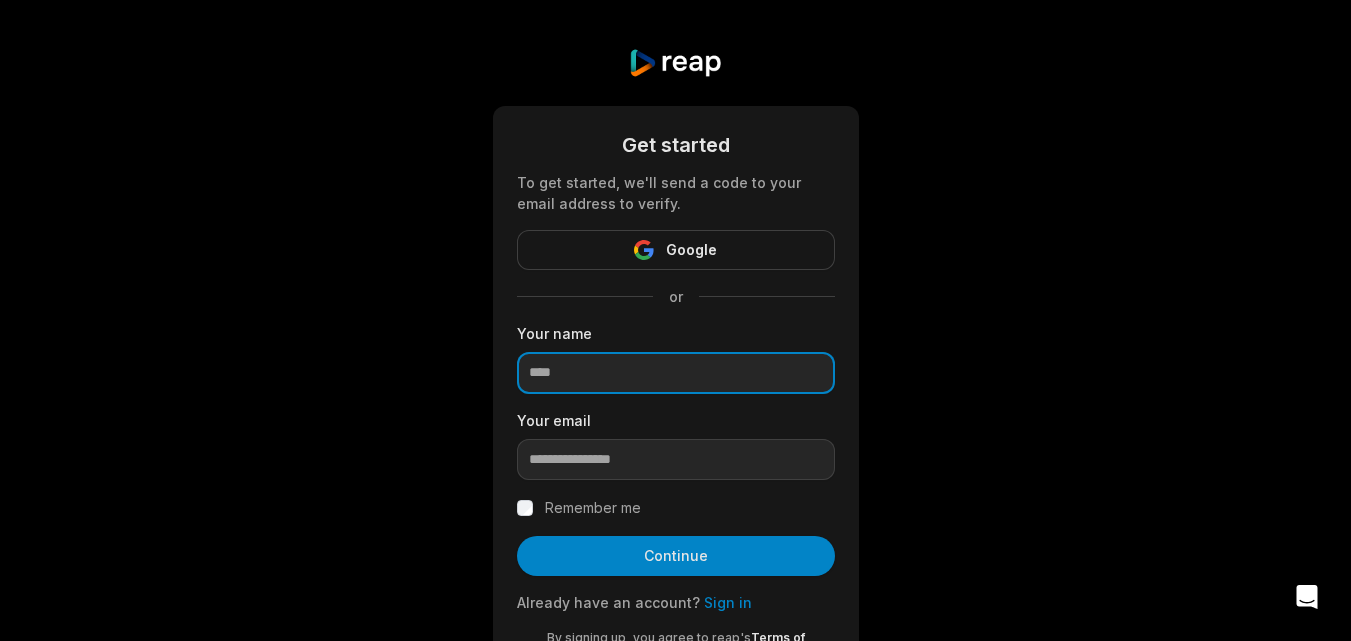 paste on "**********" 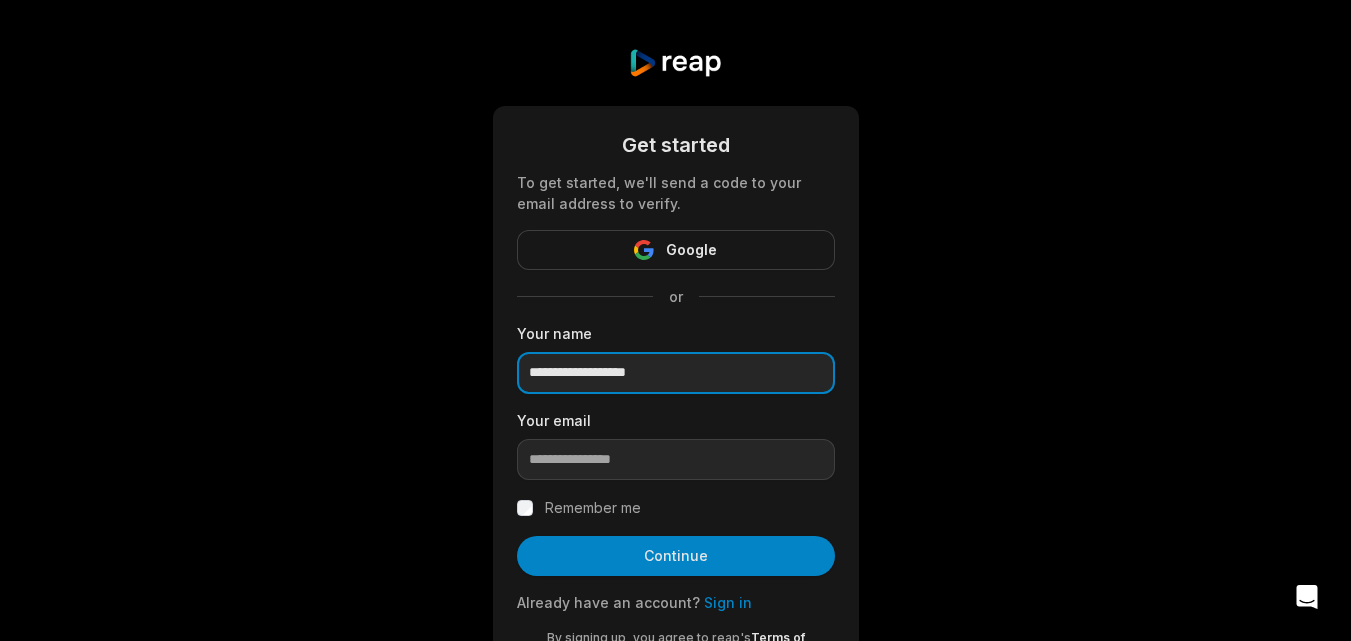 type on "**********" 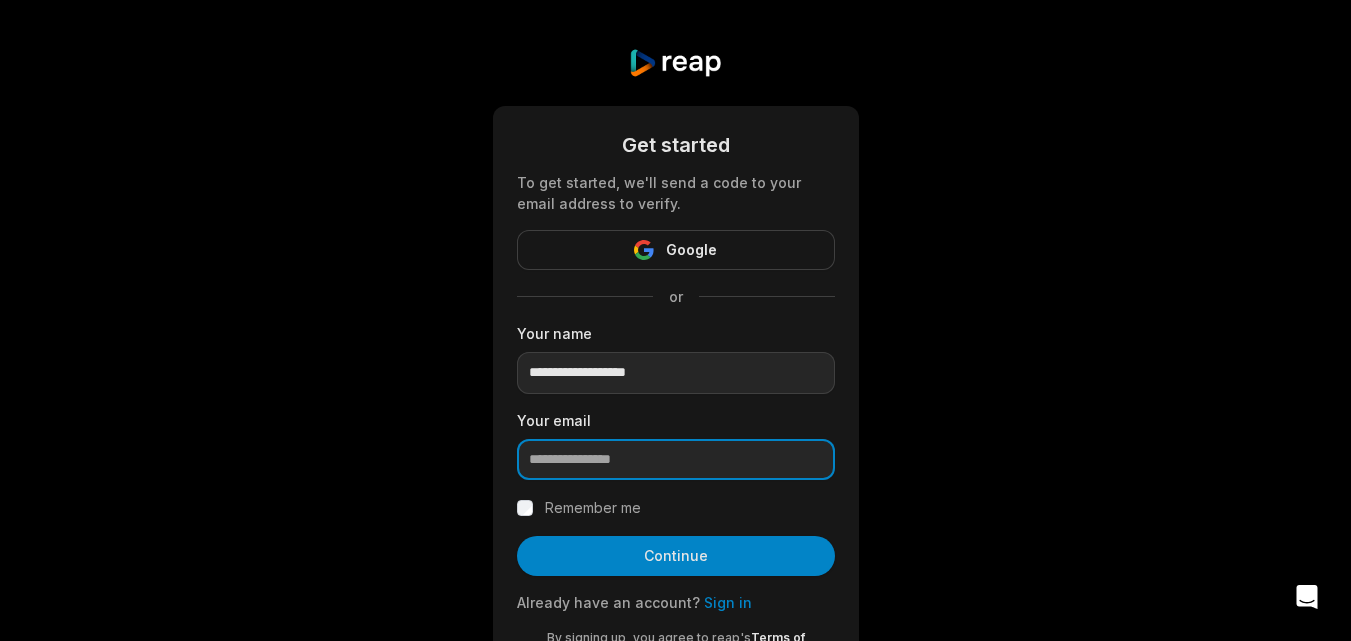 paste on "**********" 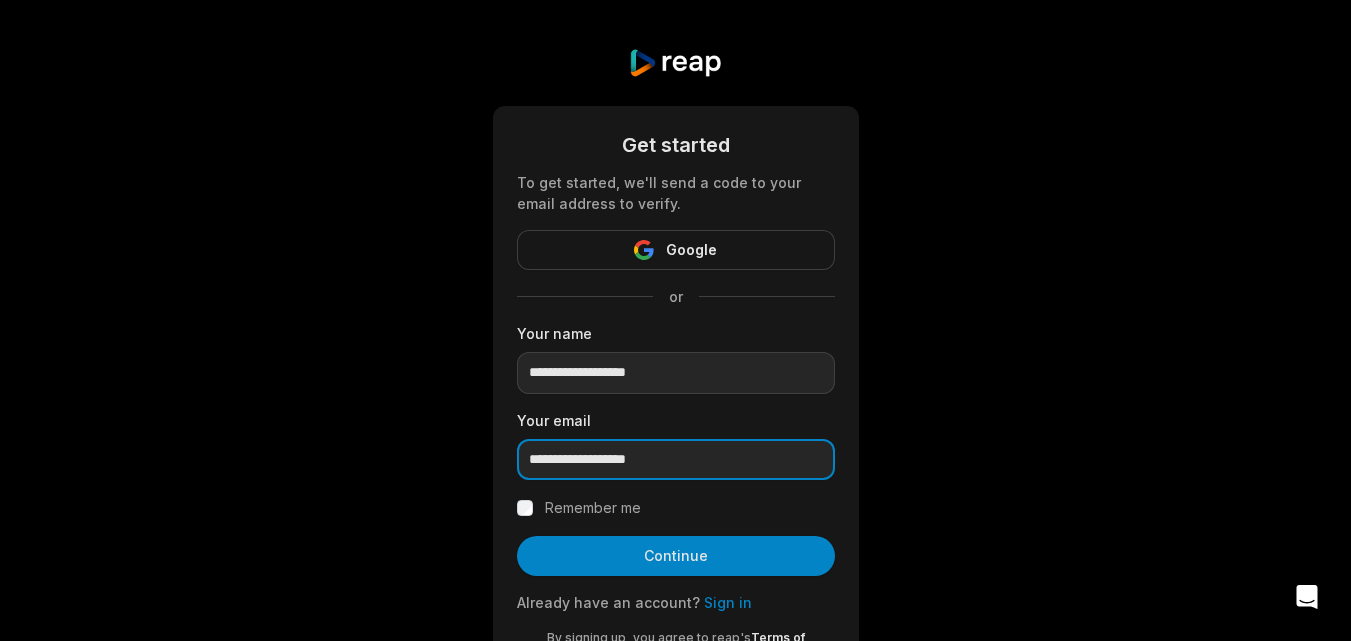 type on "**********" 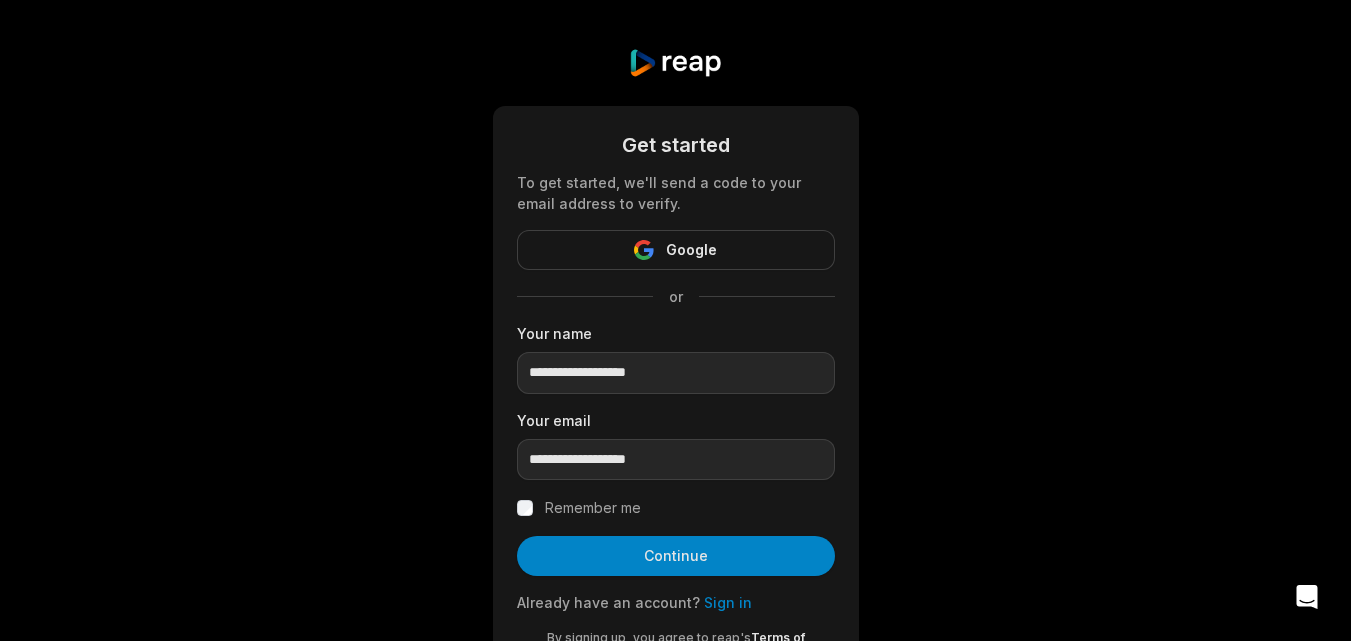 click on "Remember me" at bounding box center [593, 508] 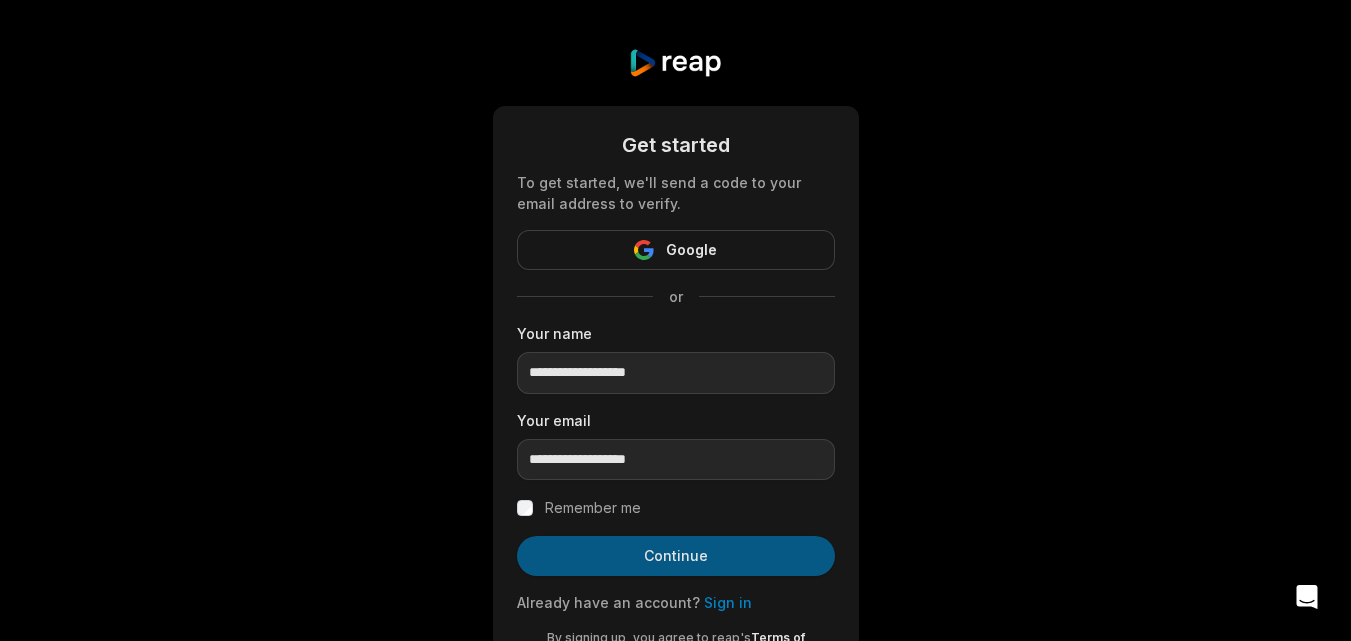 click on "Continue" at bounding box center (676, 556) 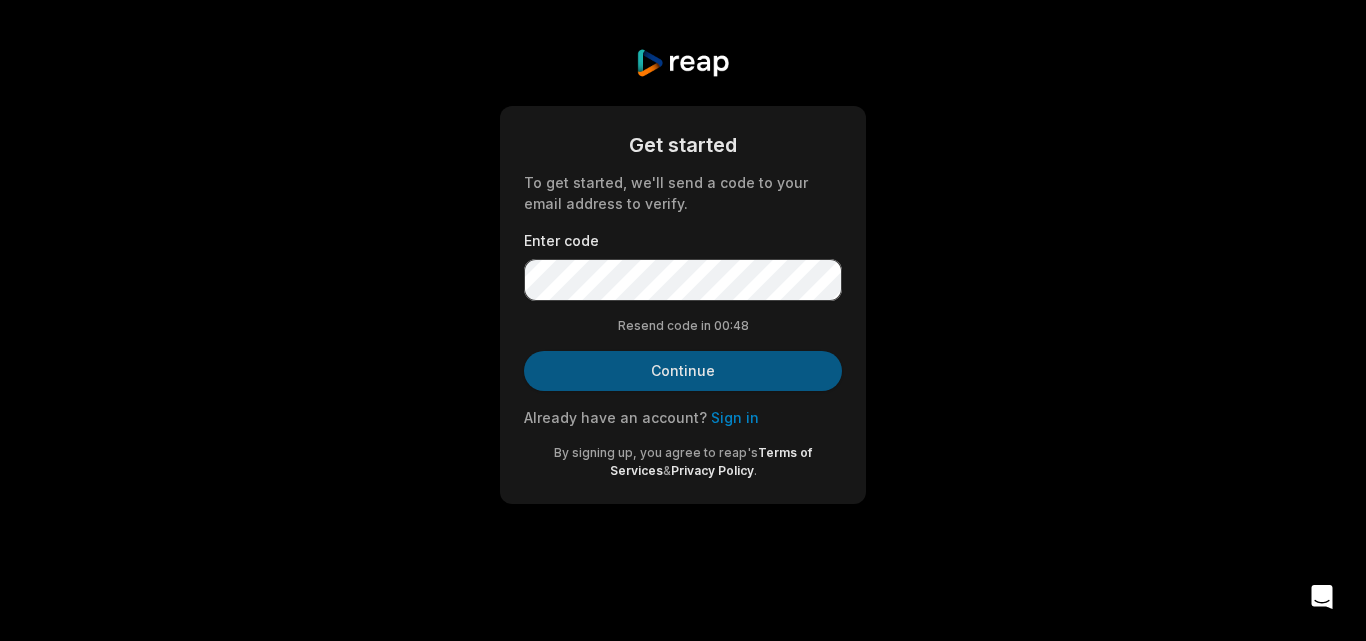 click on "Continue" at bounding box center (683, 371) 